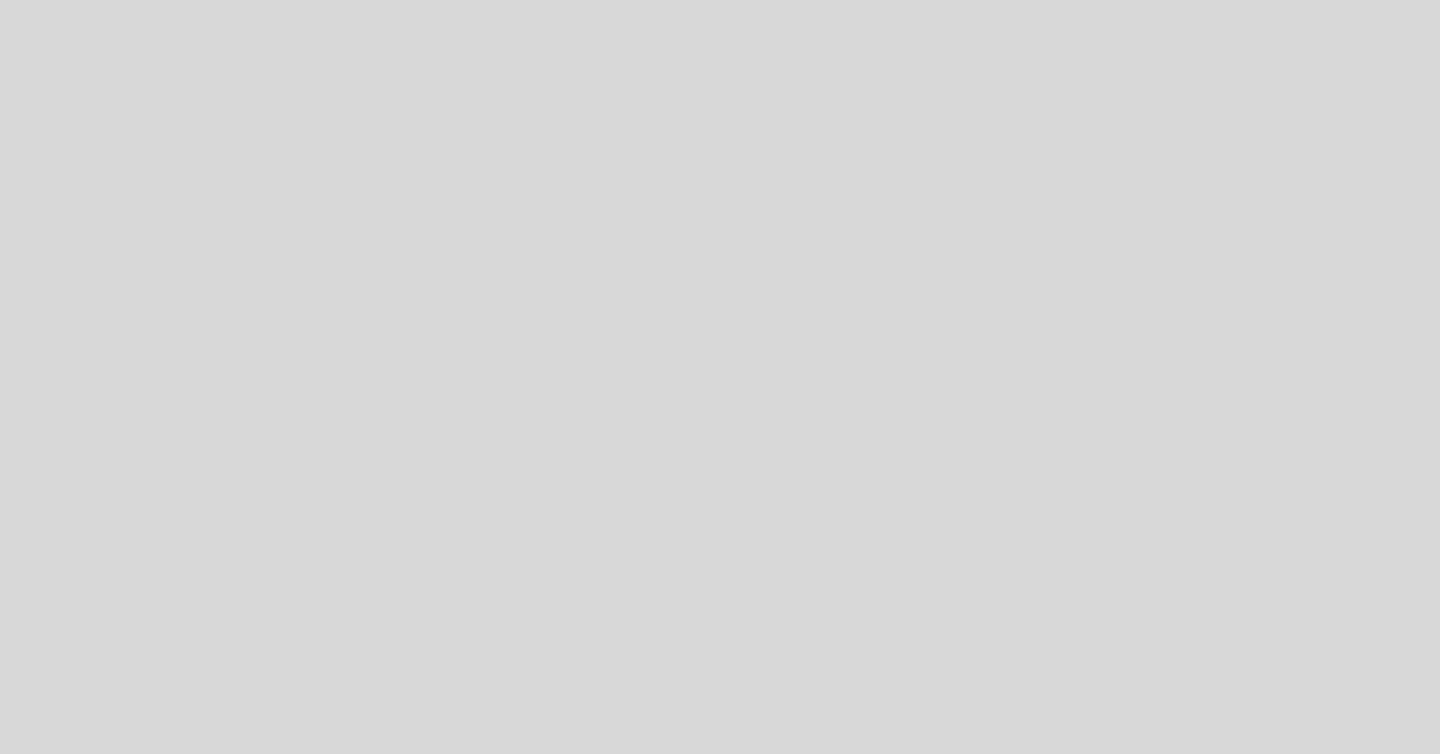 scroll, scrollTop: 0, scrollLeft: 0, axis: both 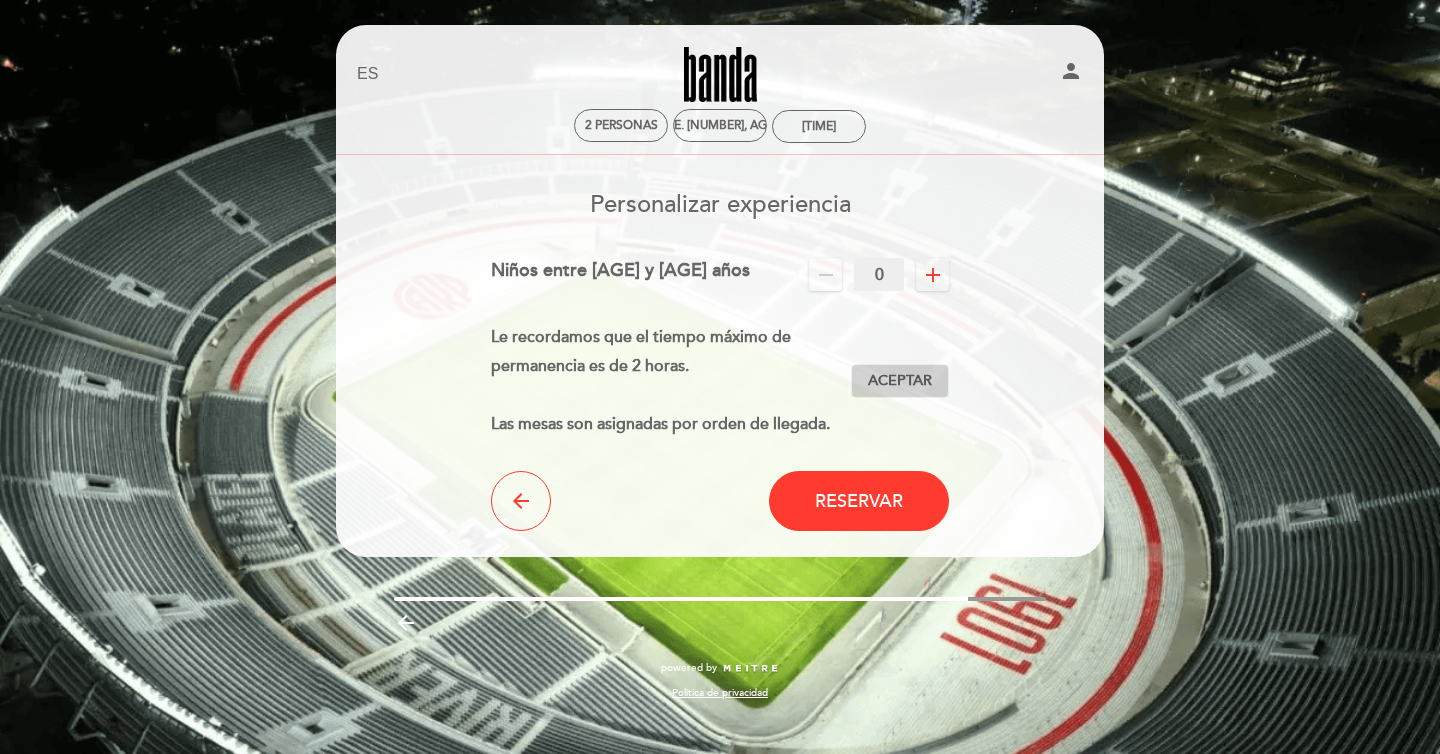 click on "Aceptar" at bounding box center [900, 381] 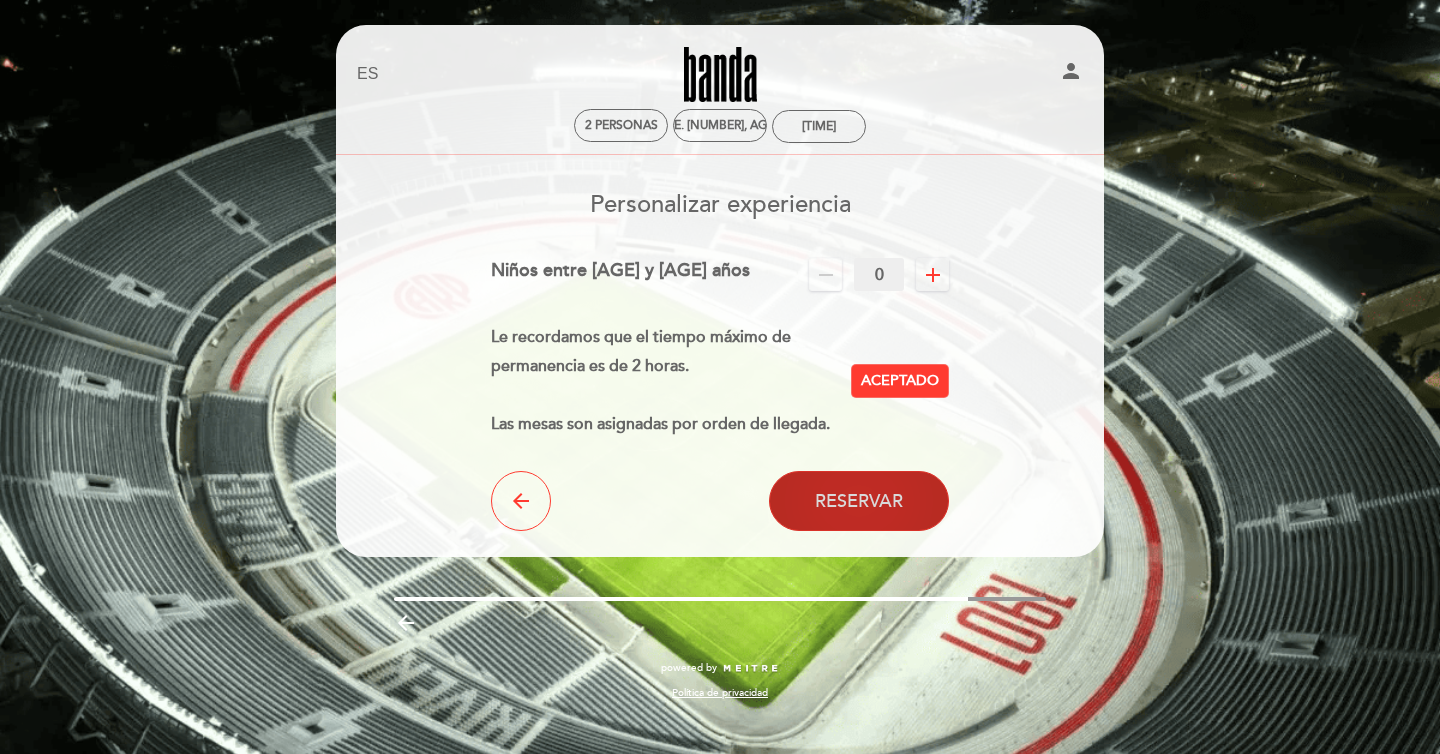 click on "Reservar" at bounding box center [859, 501] 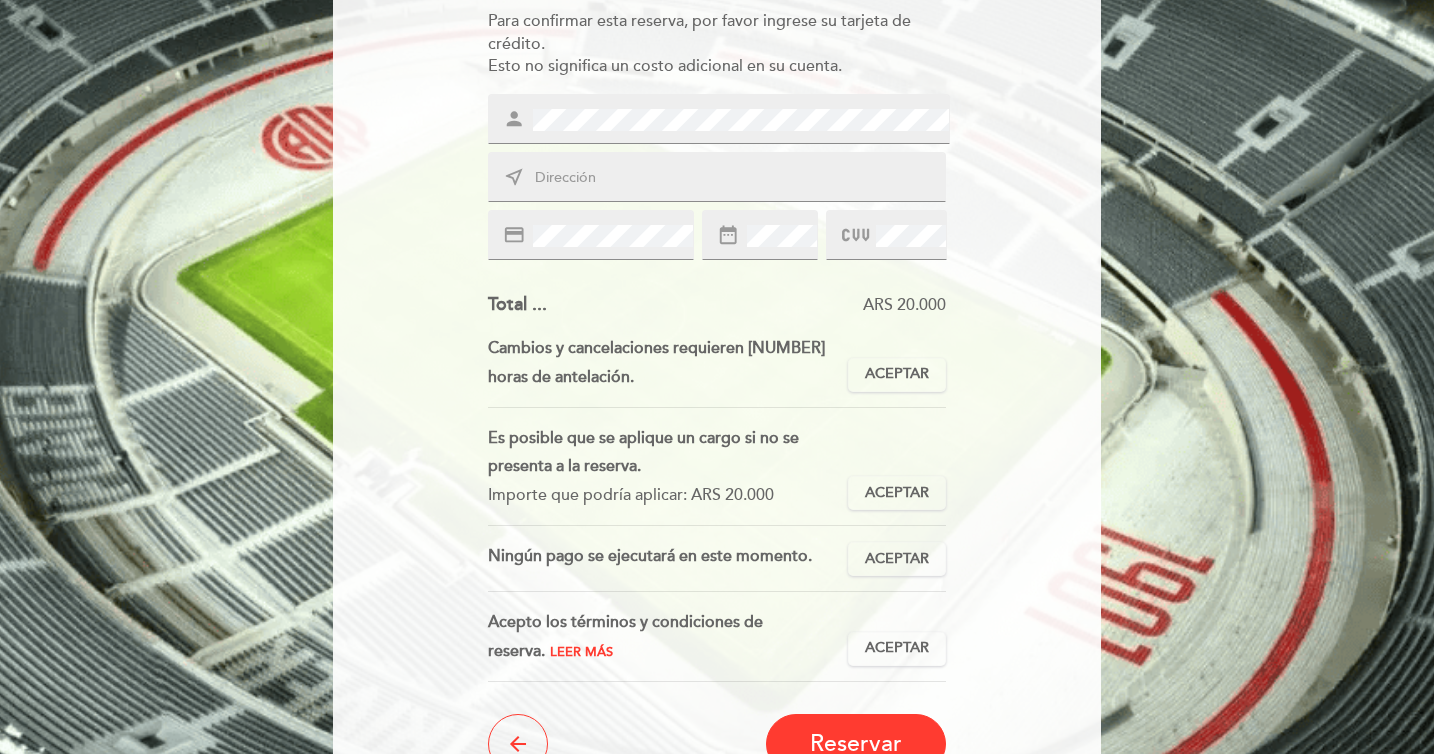 scroll, scrollTop: 278, scrollLeft: 0, axis: vertical 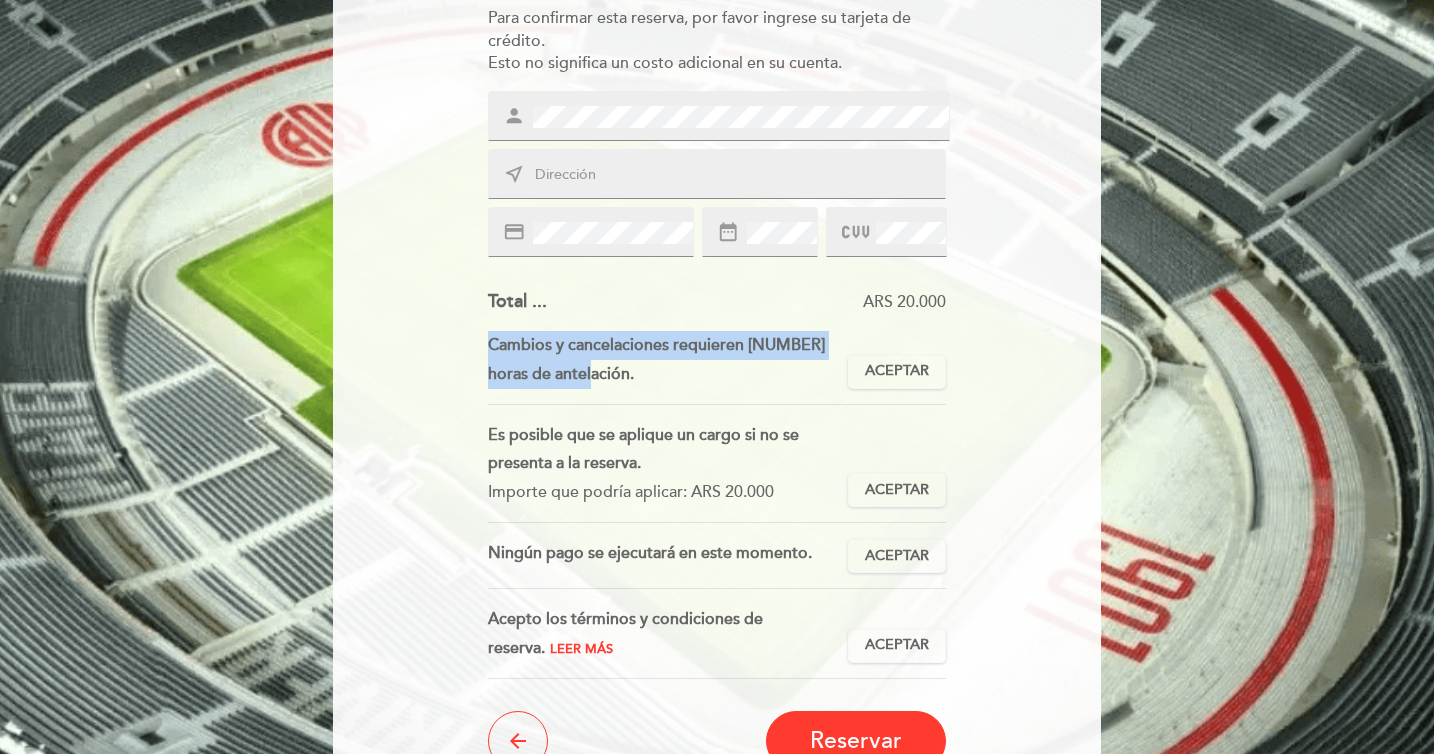 drag, startPoint x: 476, startPoint y: 333, endPoint x: 664, endPoint y: 371, distance: 191.80199 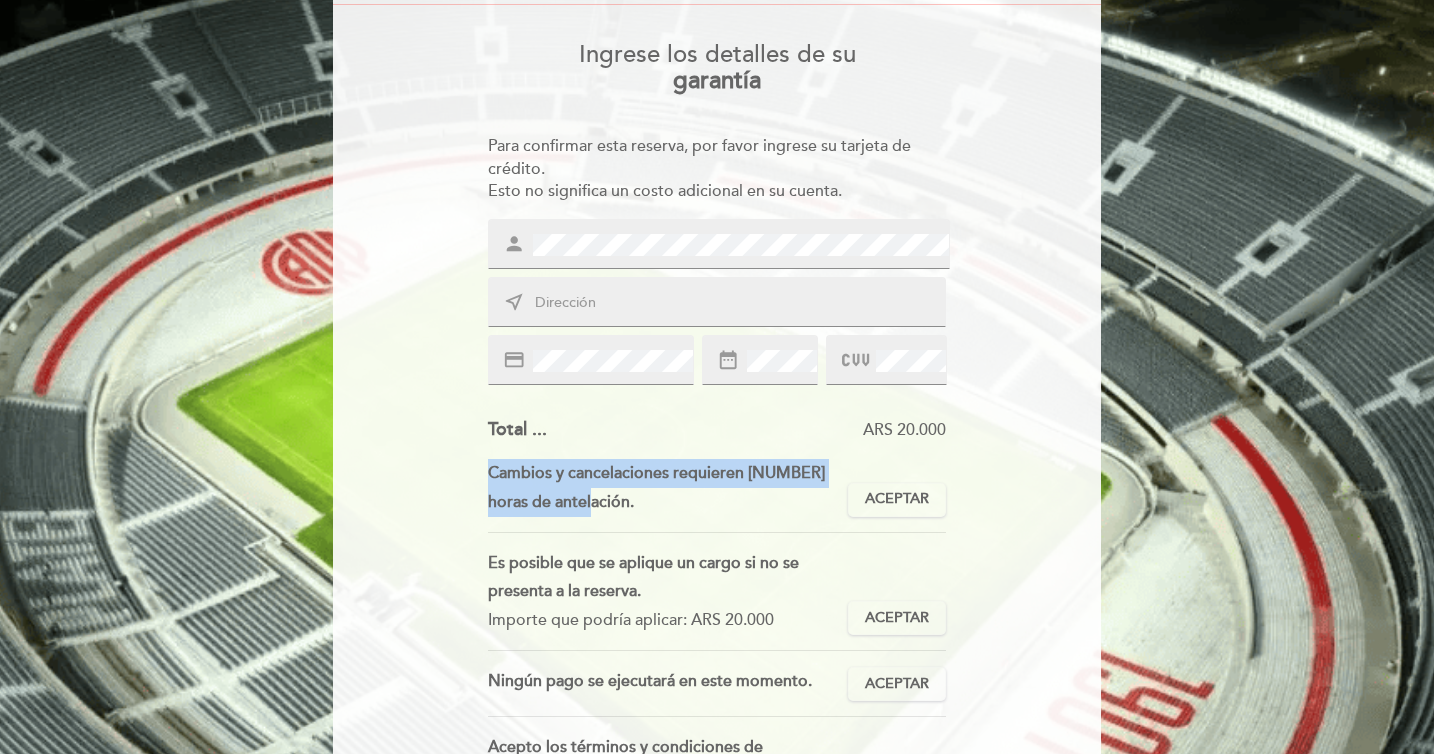 scroll, scrollTop: 153, scrollLeft: 0, axis: vertical 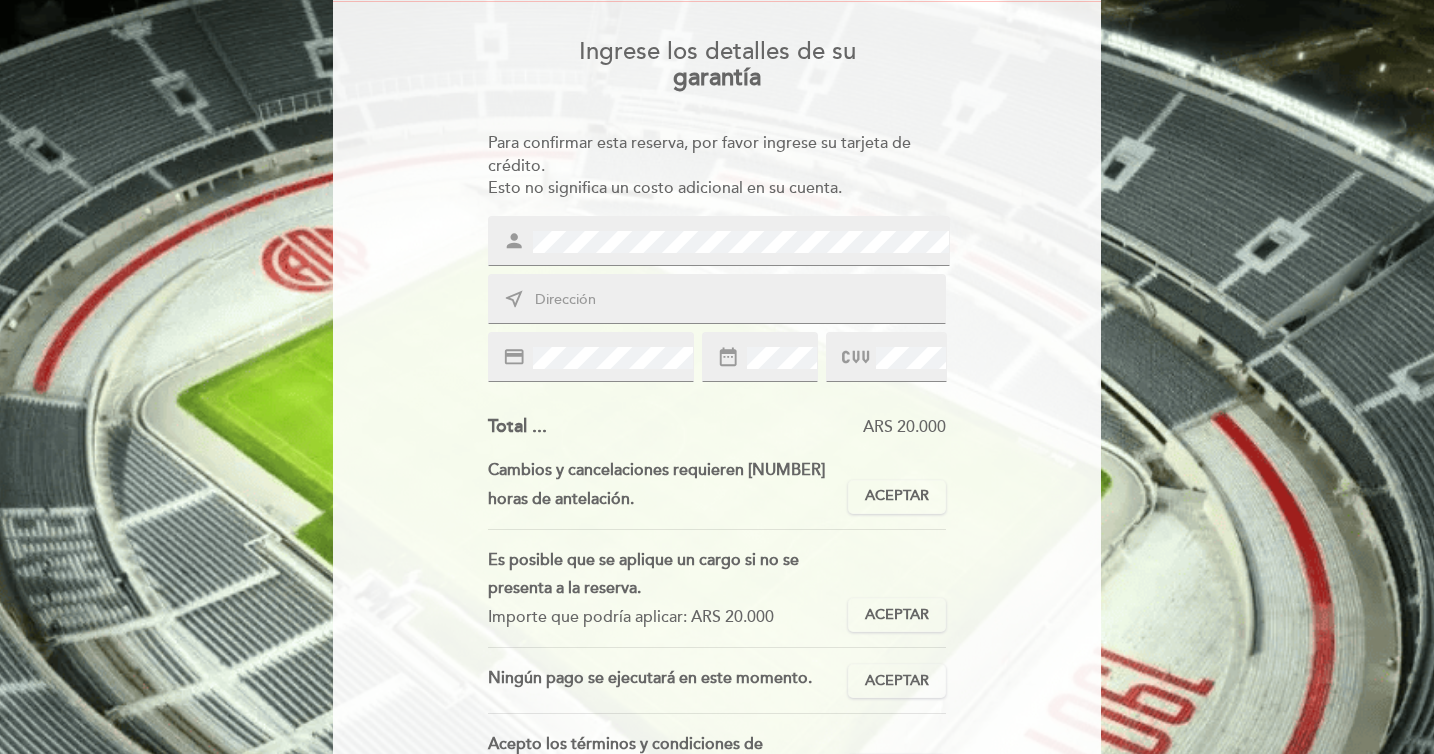 click at bounding box center [741, 300] 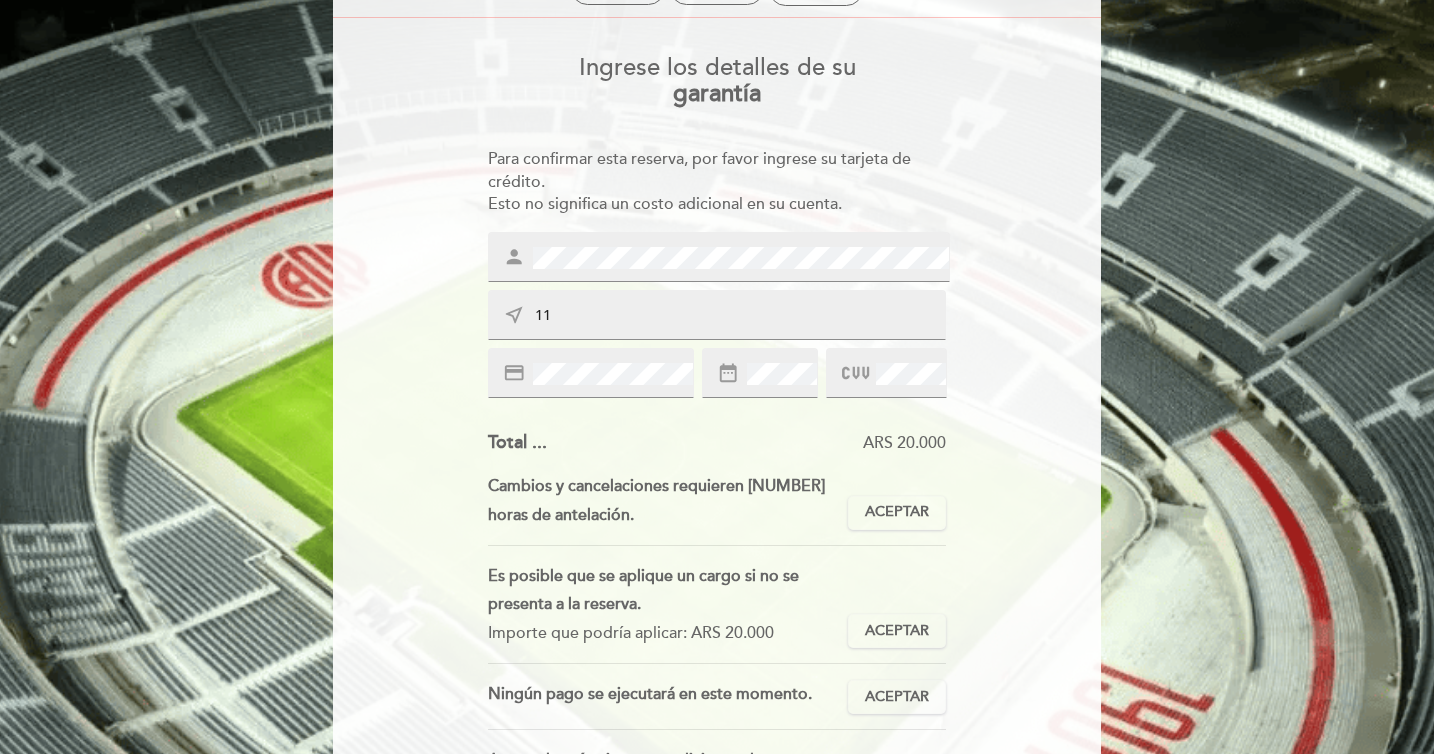 scroll, scrollTop: 140, scrollLeft: 0, axis: vertical 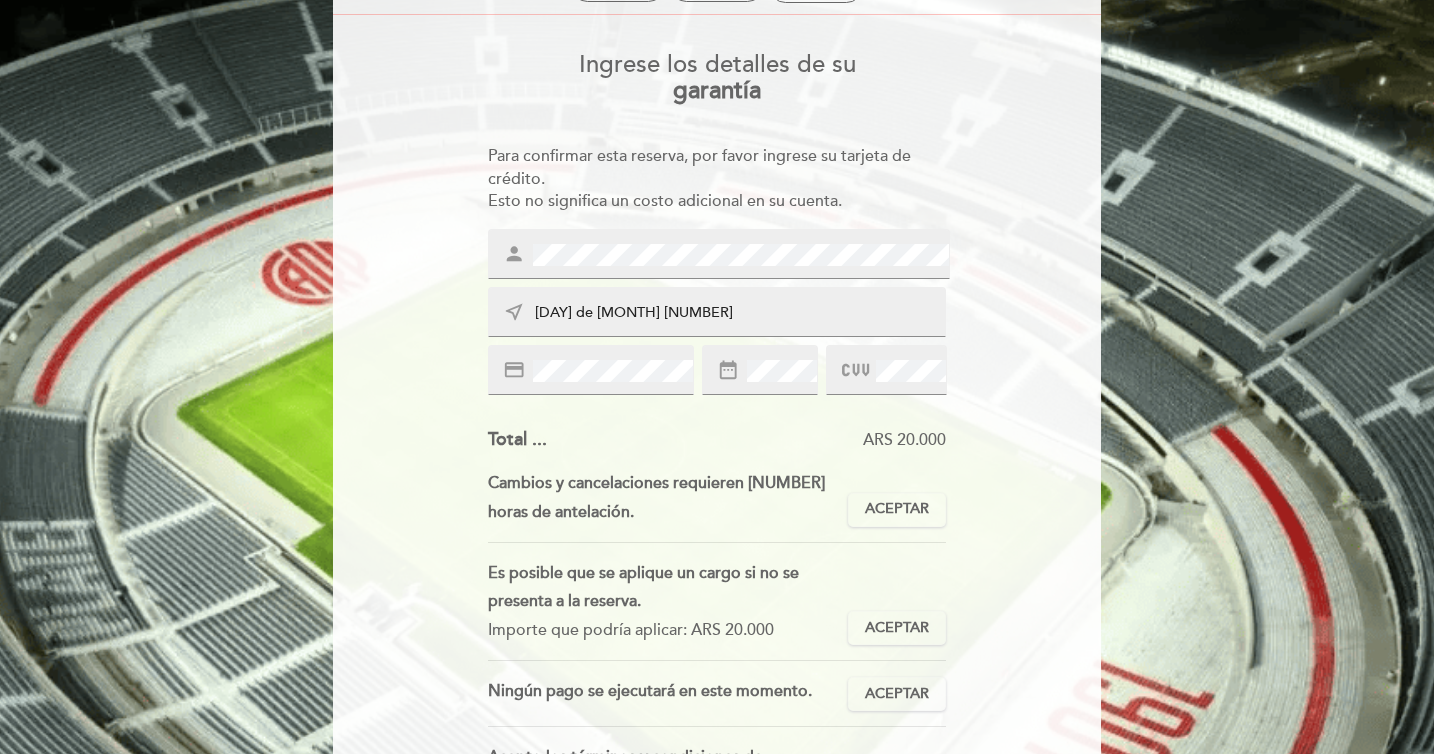 type on "[DAY] de [MONTH] [NUMBER]" 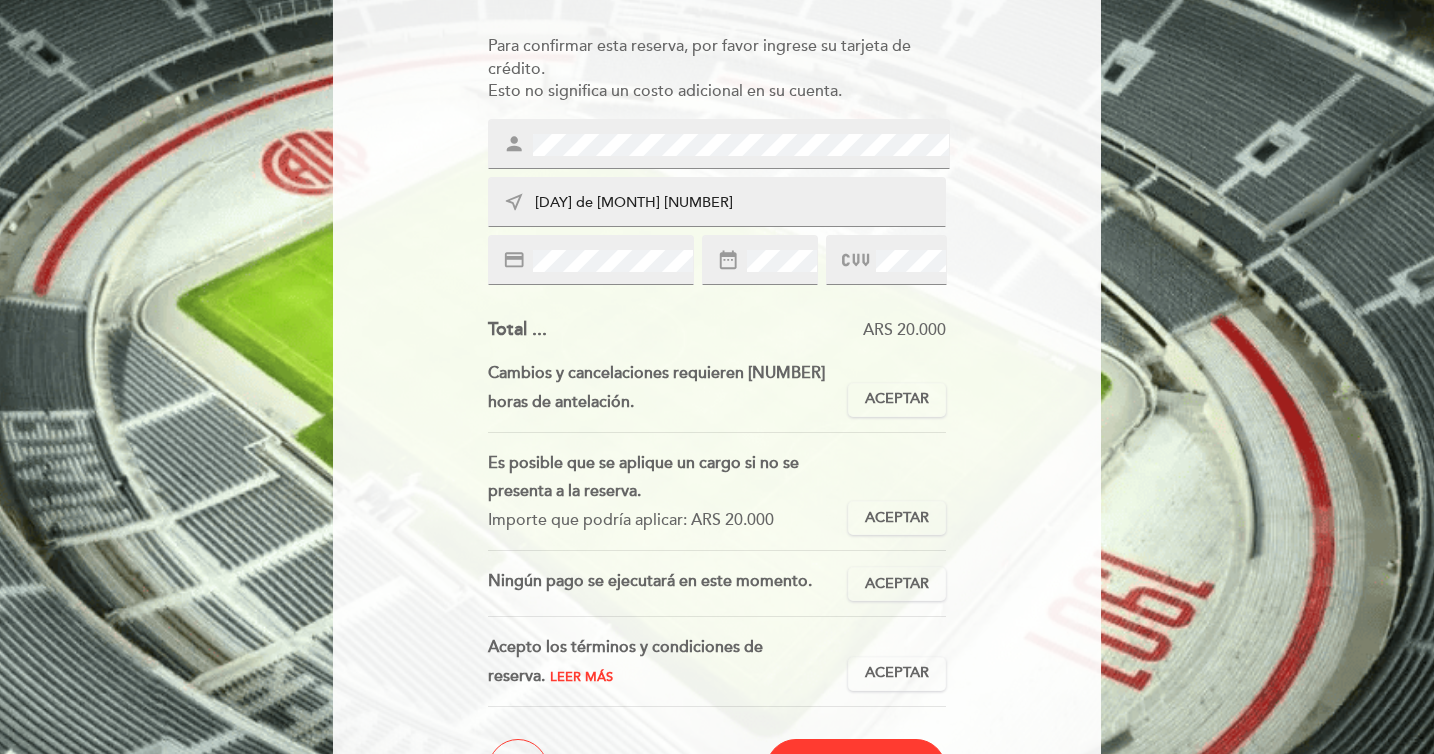 scroll, scrollTop: 307, scrollLeft: 0, axis: vertical 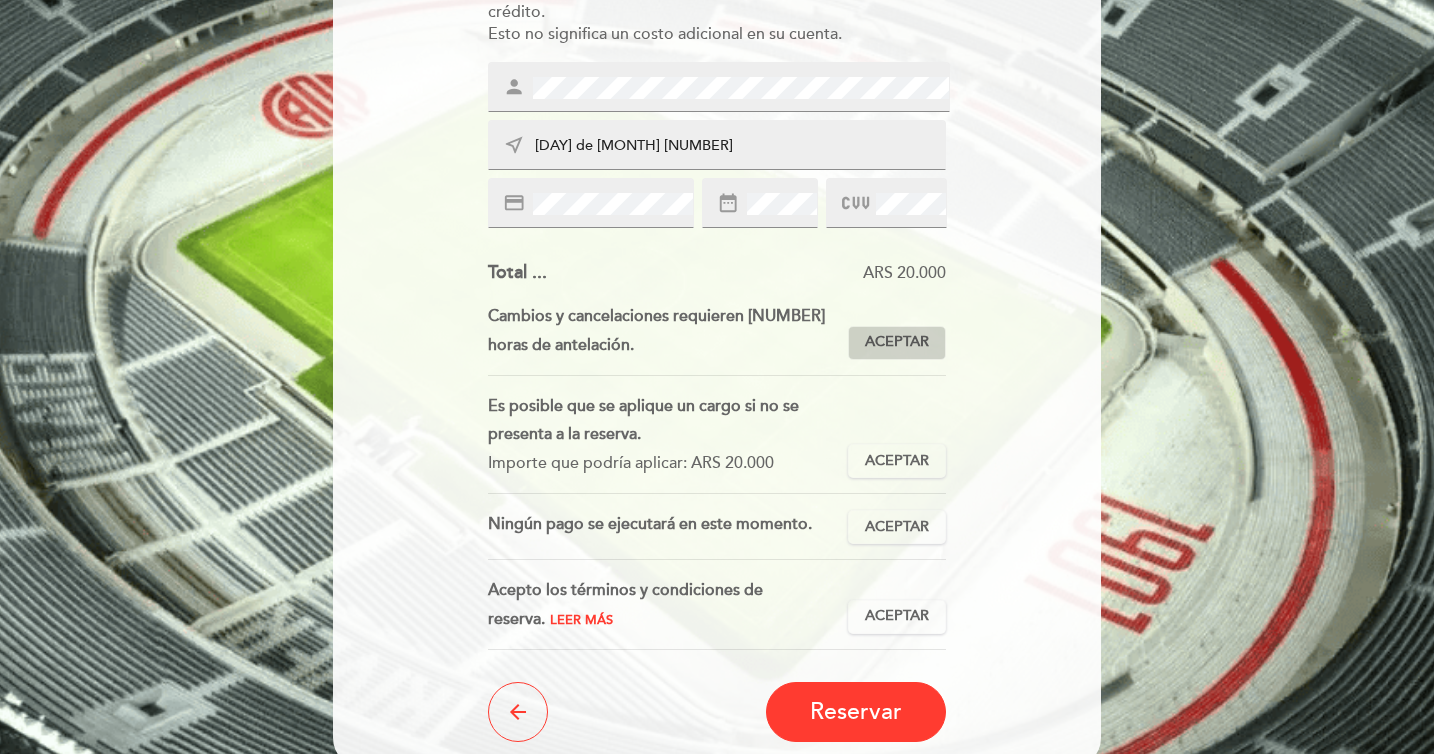 click on "Aceptar" at bounding box center (897, 342) 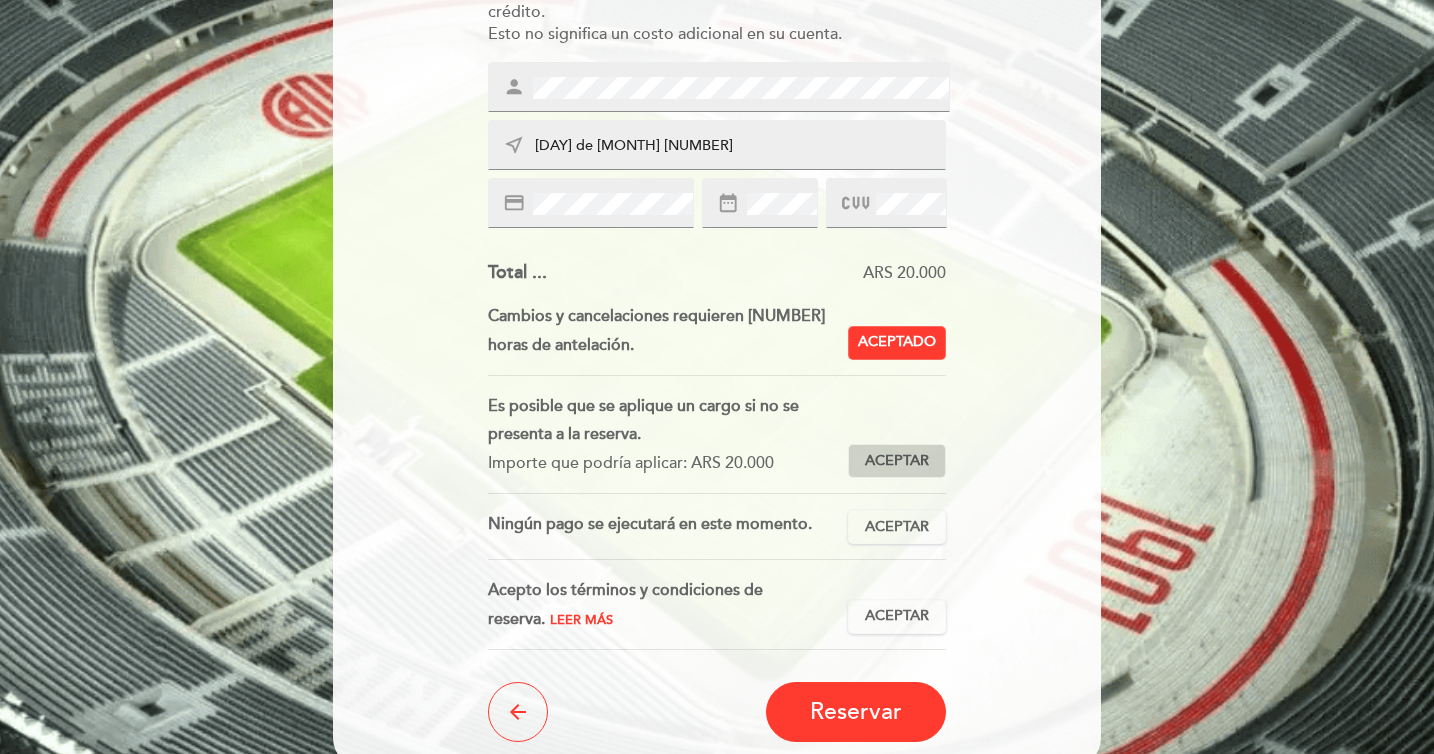 click on "Aceptar" at bounding box center (897, 461) 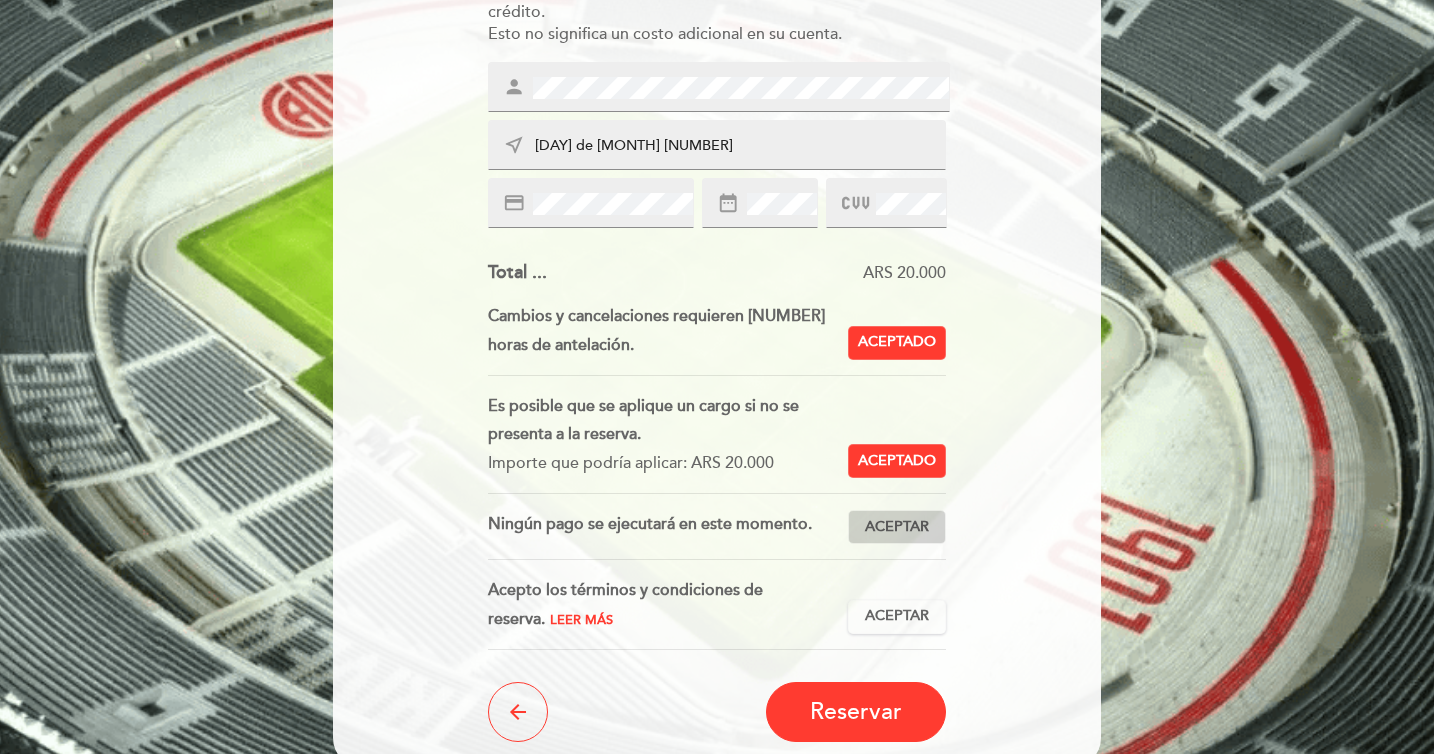 click on "Aceptar" at bounding box center [897, 527] 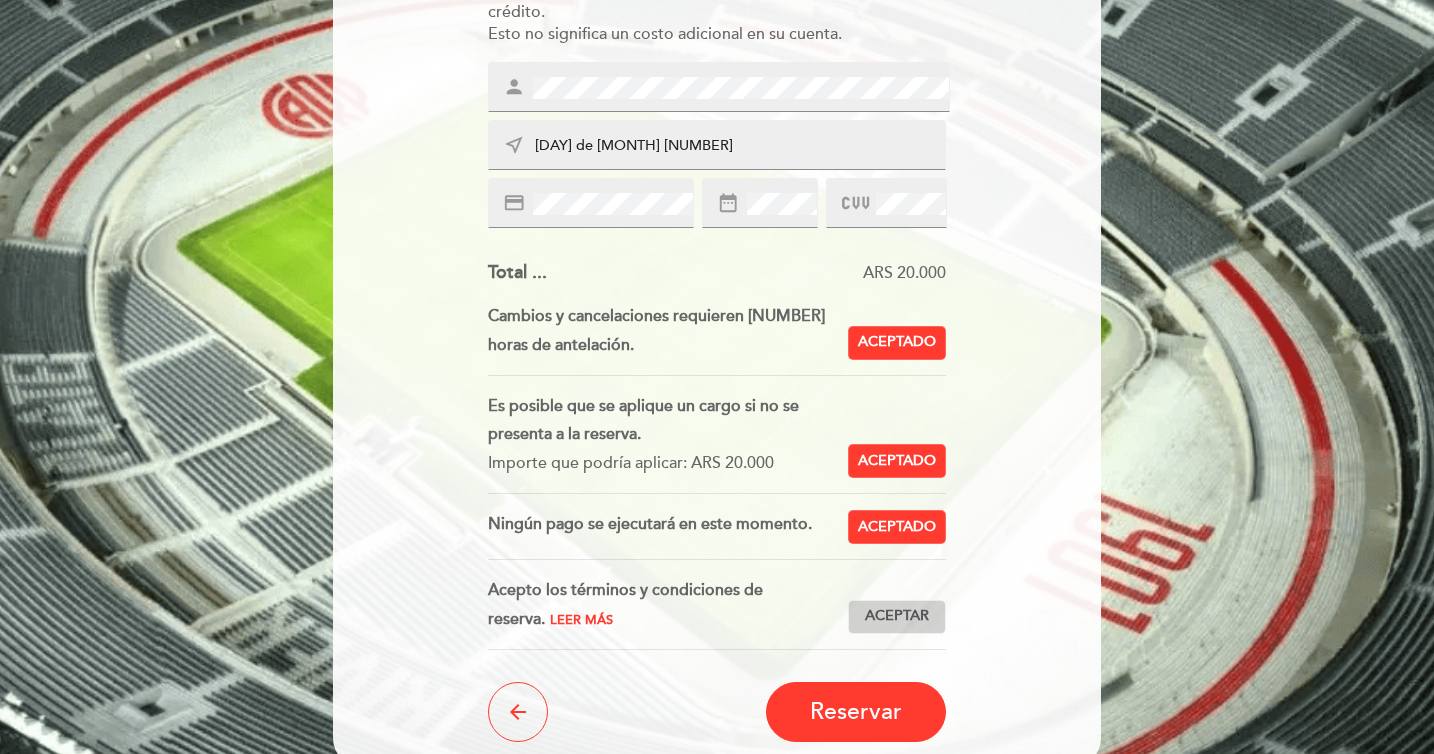 click on "Aceptar" at bounding box center (897, 616) 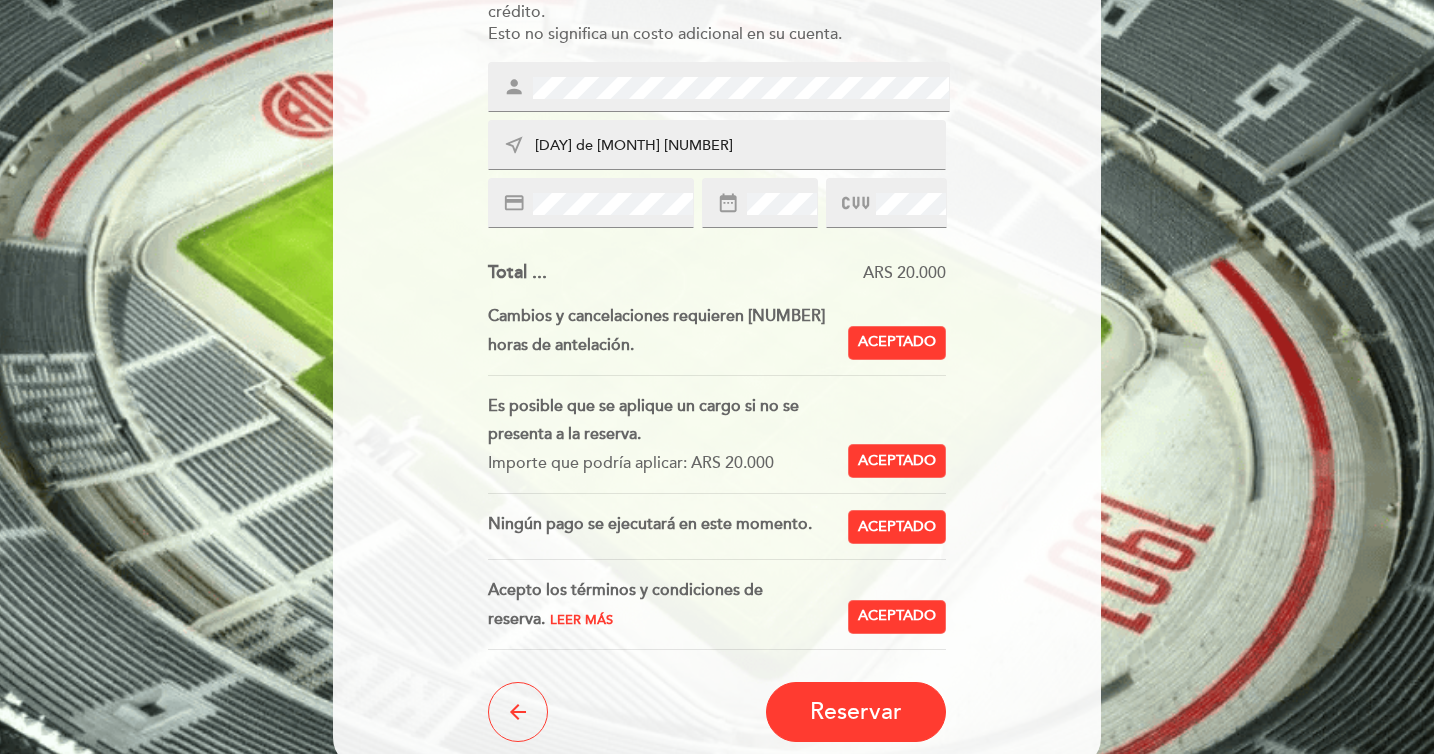 click on "Leer más" at bounding box center (581, 620) 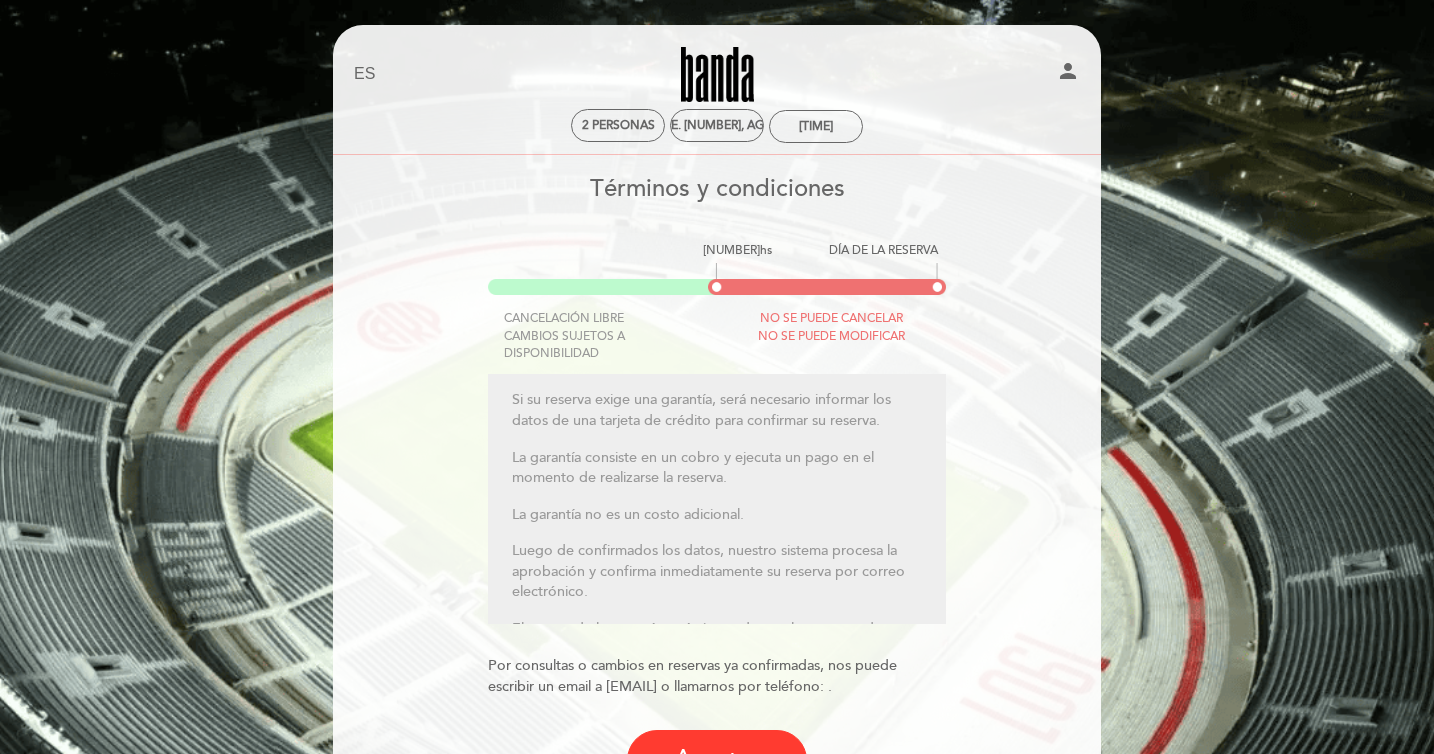 click on "La garantía no es un costo adicional." at bounding box center (717, 515) 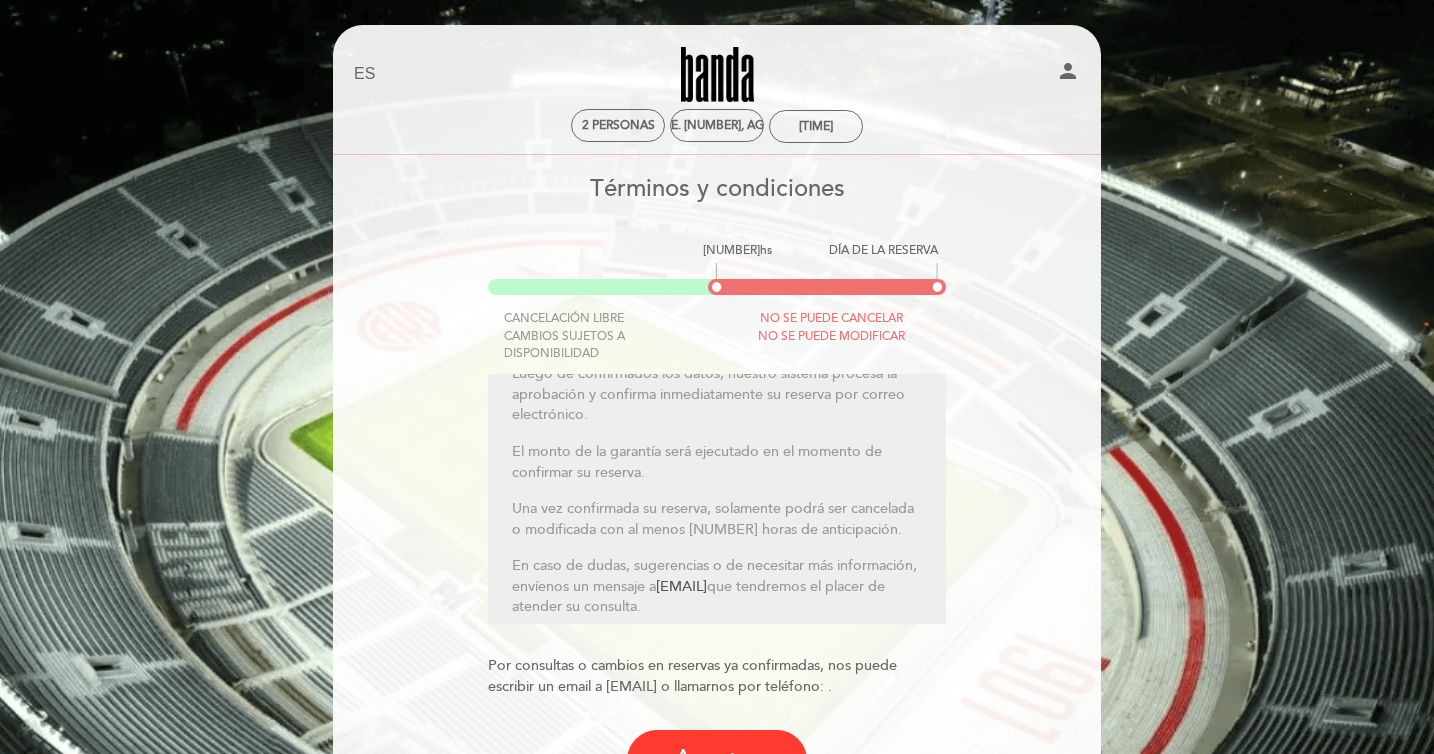 scroll, scrollTop: 182, scrollLeft: 0, axis: vertical 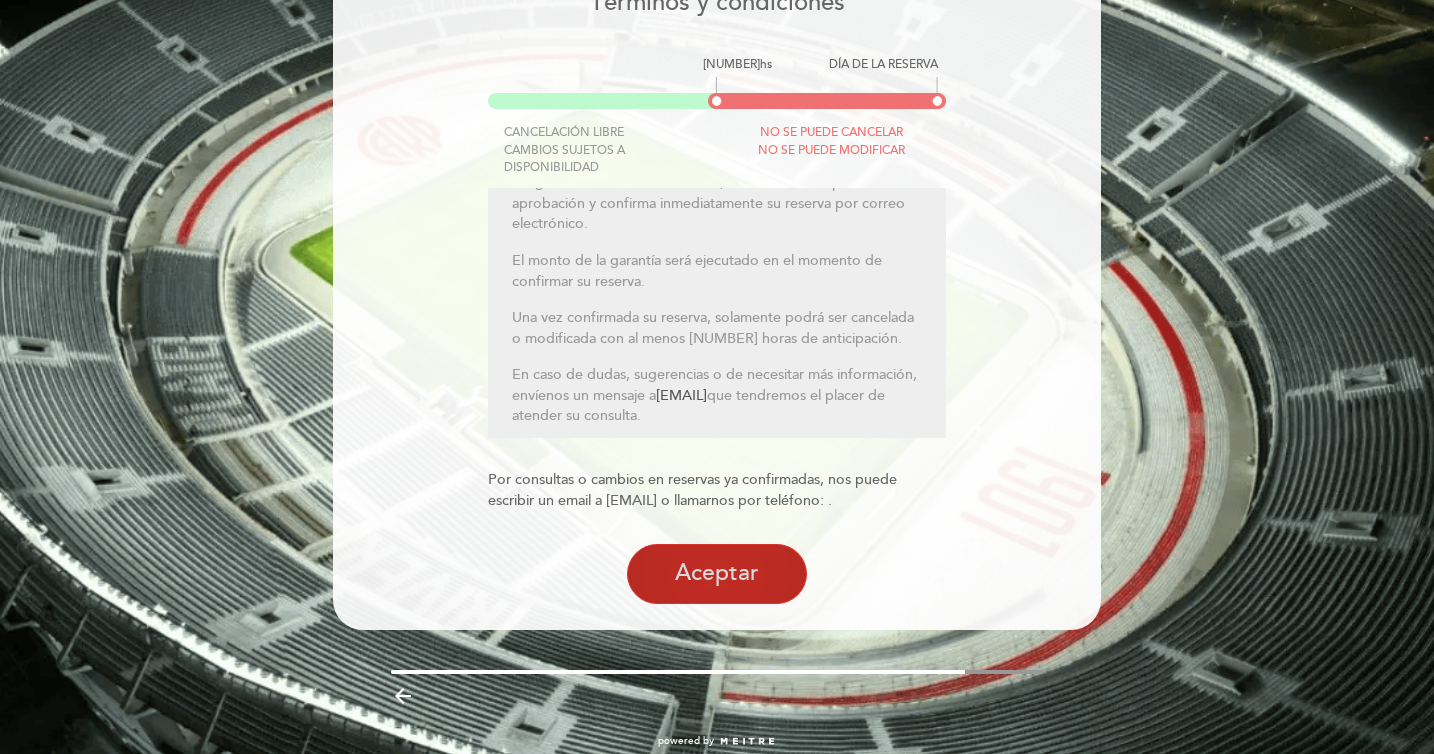 click on "Aceptar" at bounding box center [717, 574] 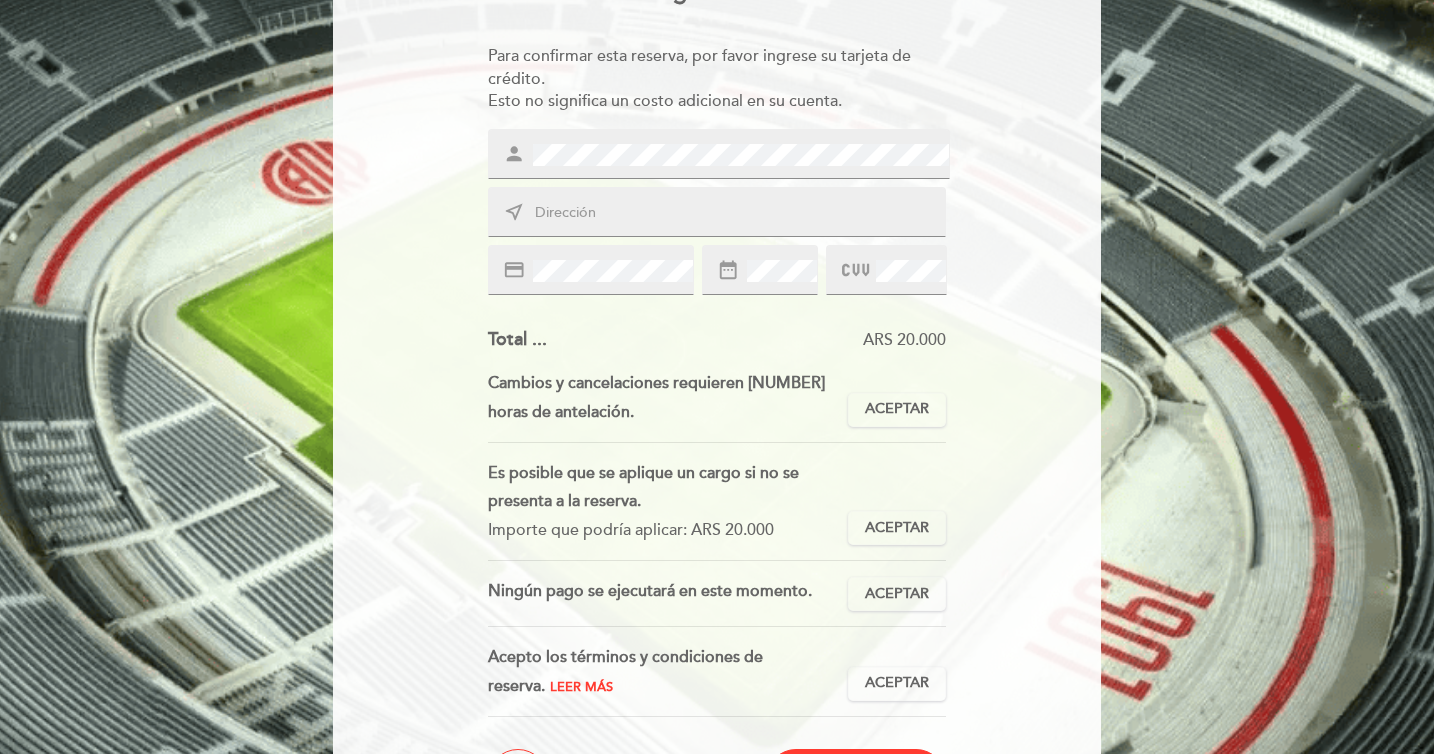 scroll, scrollTop: 282, scrollLeft: 0, axis: vertical 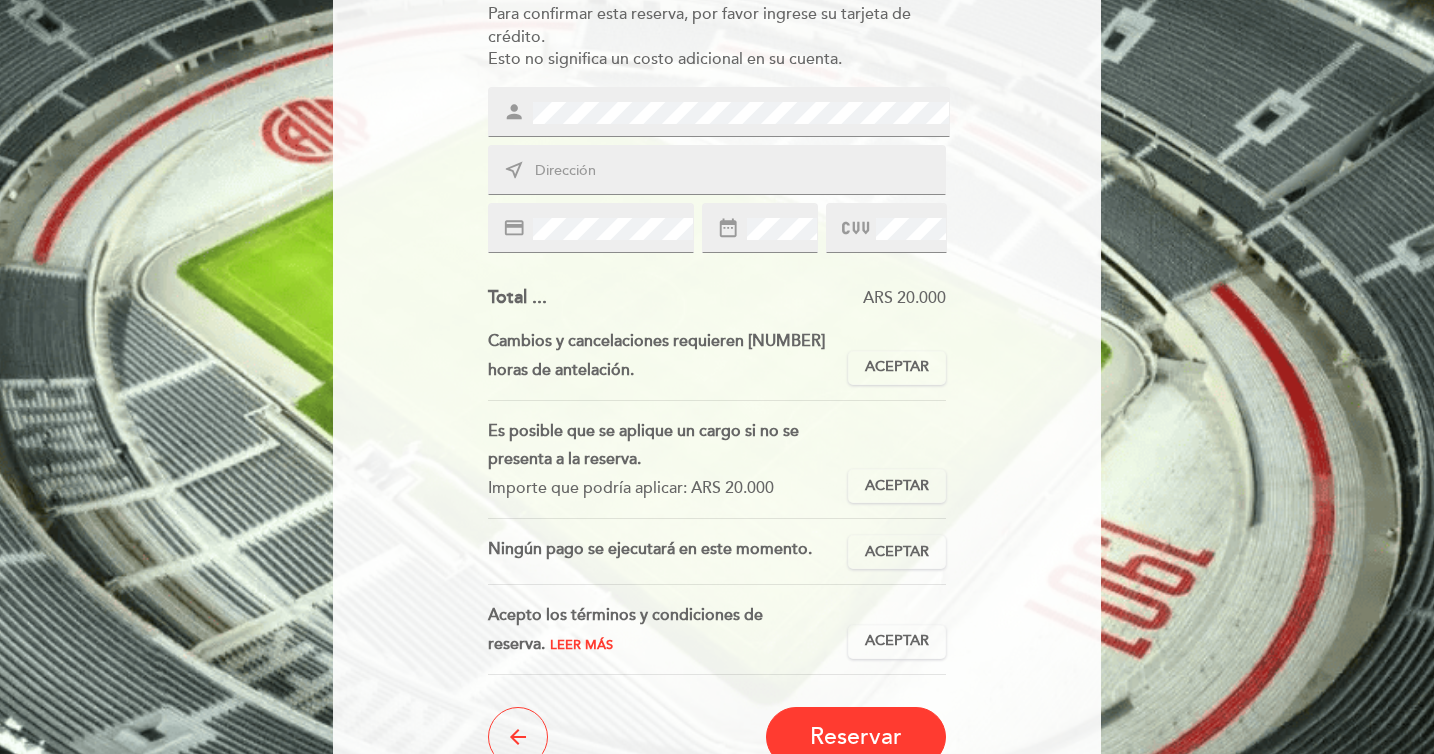 click on "near_me" at bounding box center [717, 170] 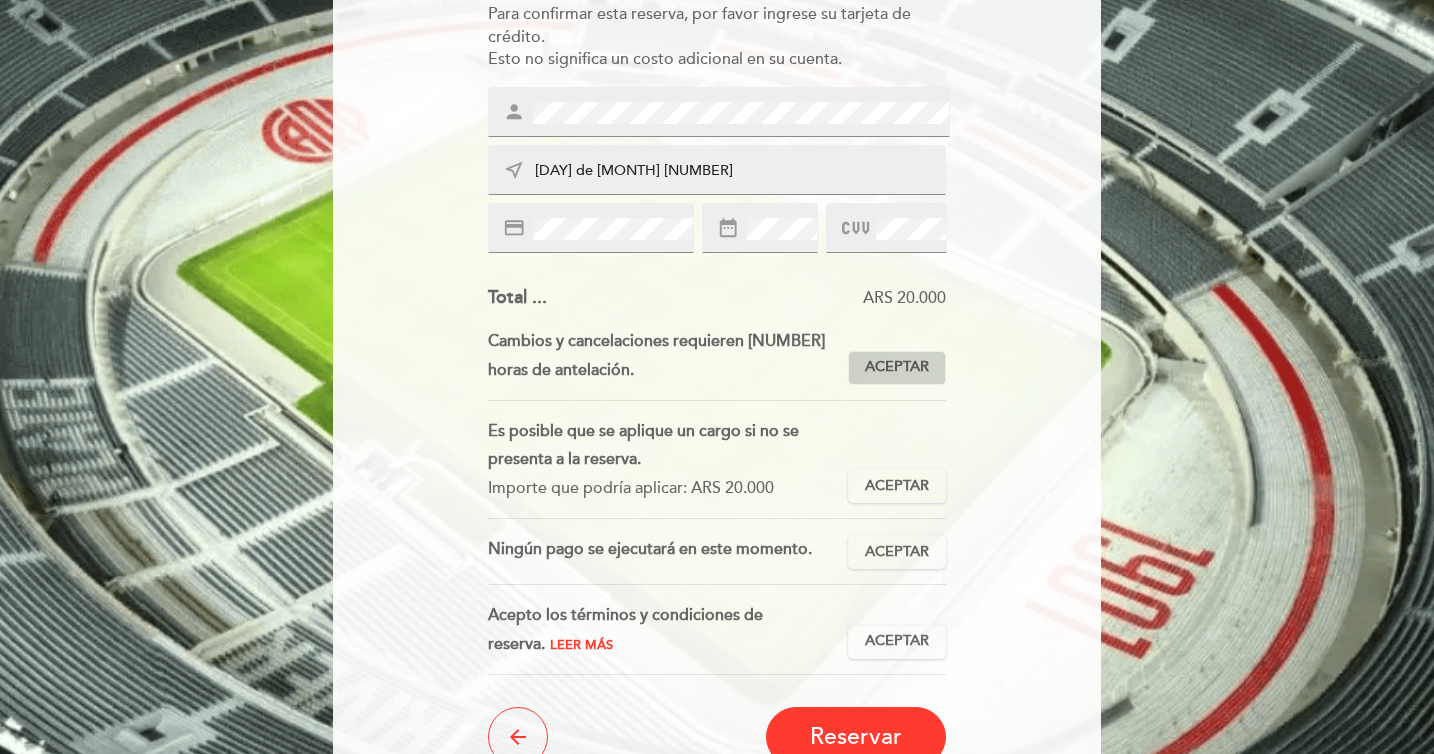 click on "Aceptar" at bounding box center (897, 367) 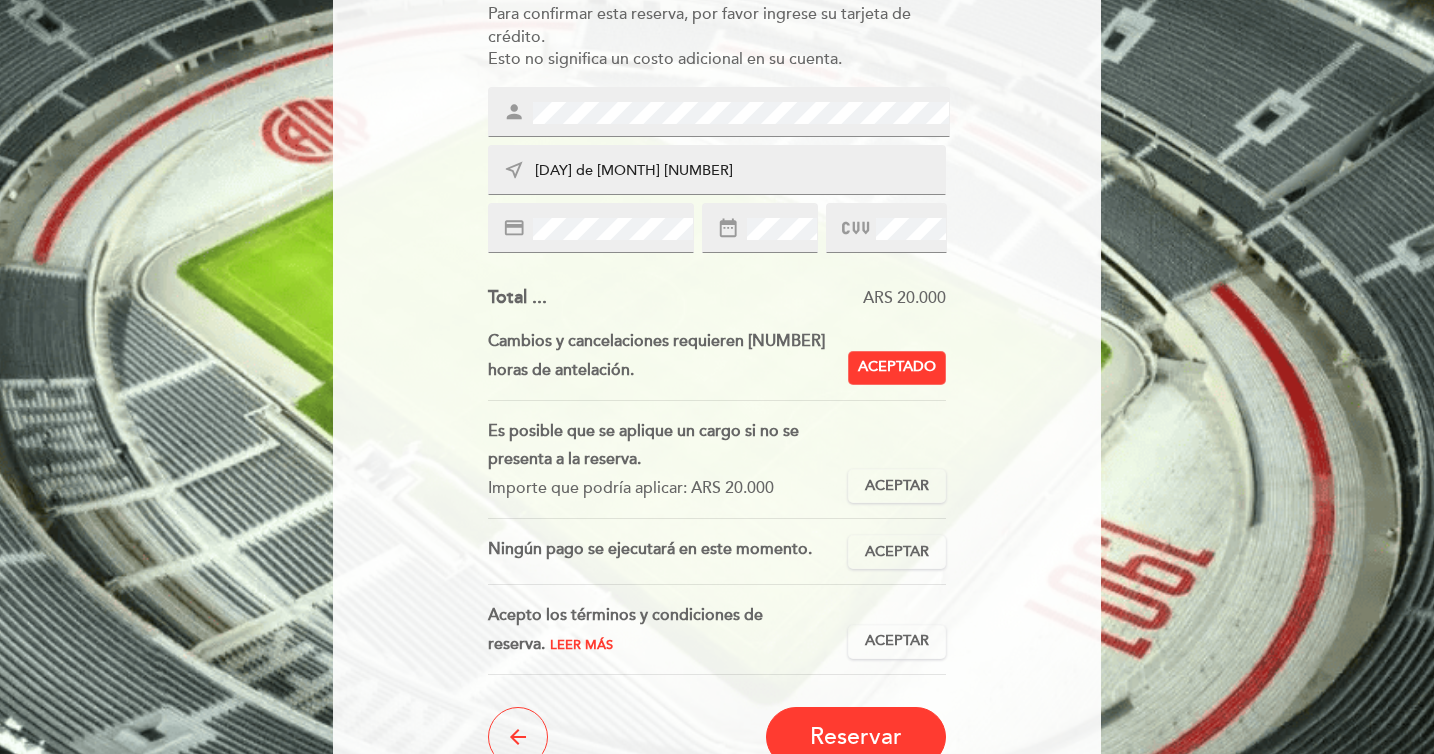 click on "Es posible que se aplique un cargo si no se presenta a la reserva.
Importe que podría aplicar: ARS [AMOUNT]
Aceptar
Aceptado" at bounding box center [717, 468] 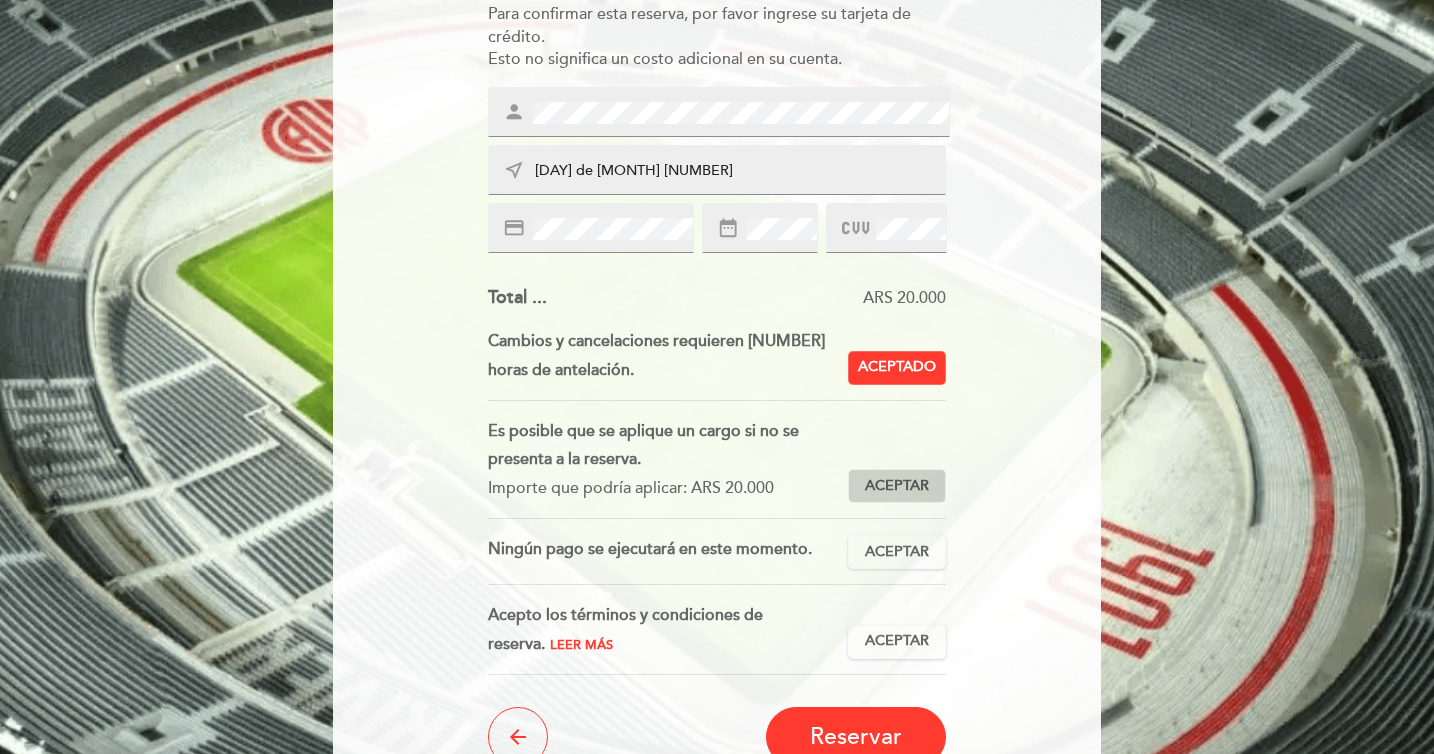 click on "Aceptar" at bounding box center [897, 486] 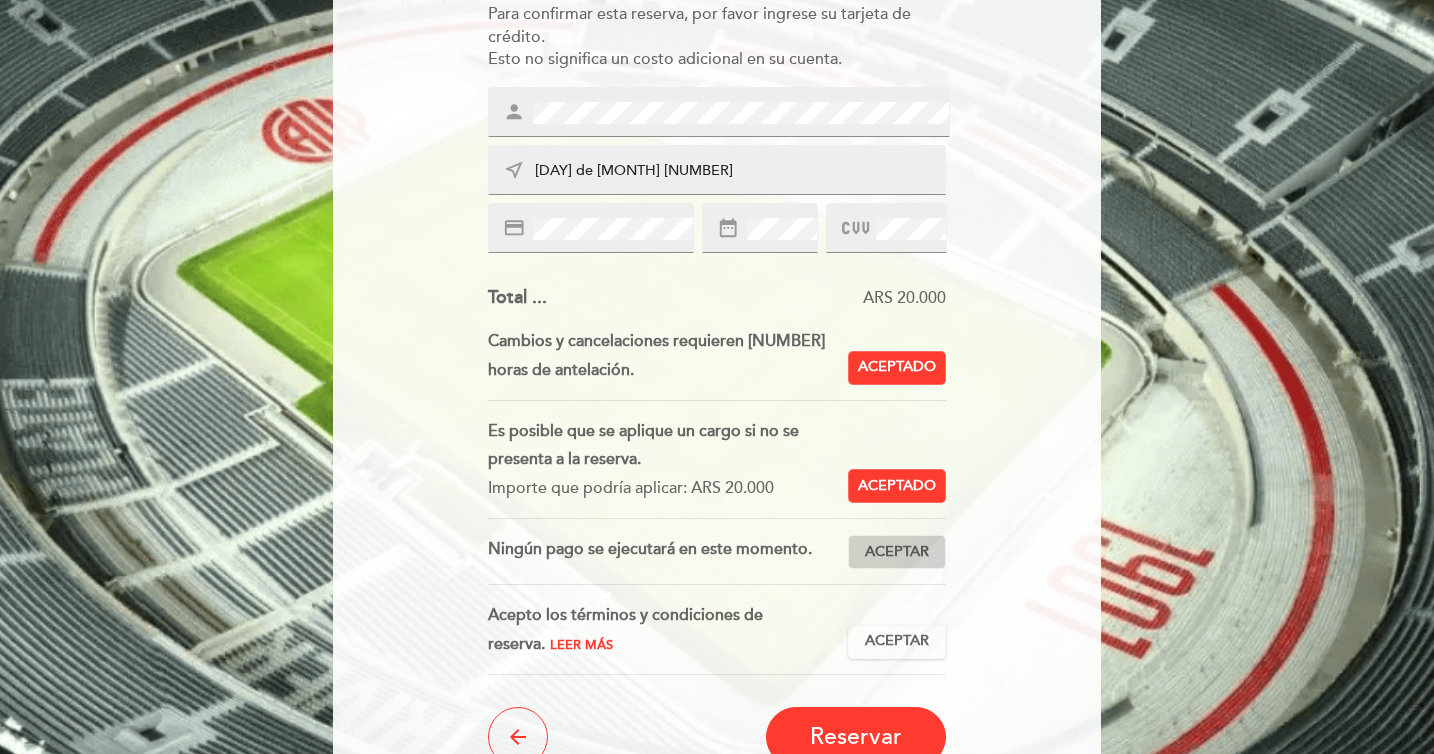 click on "Aceptar" at bounding box center (897, 552) 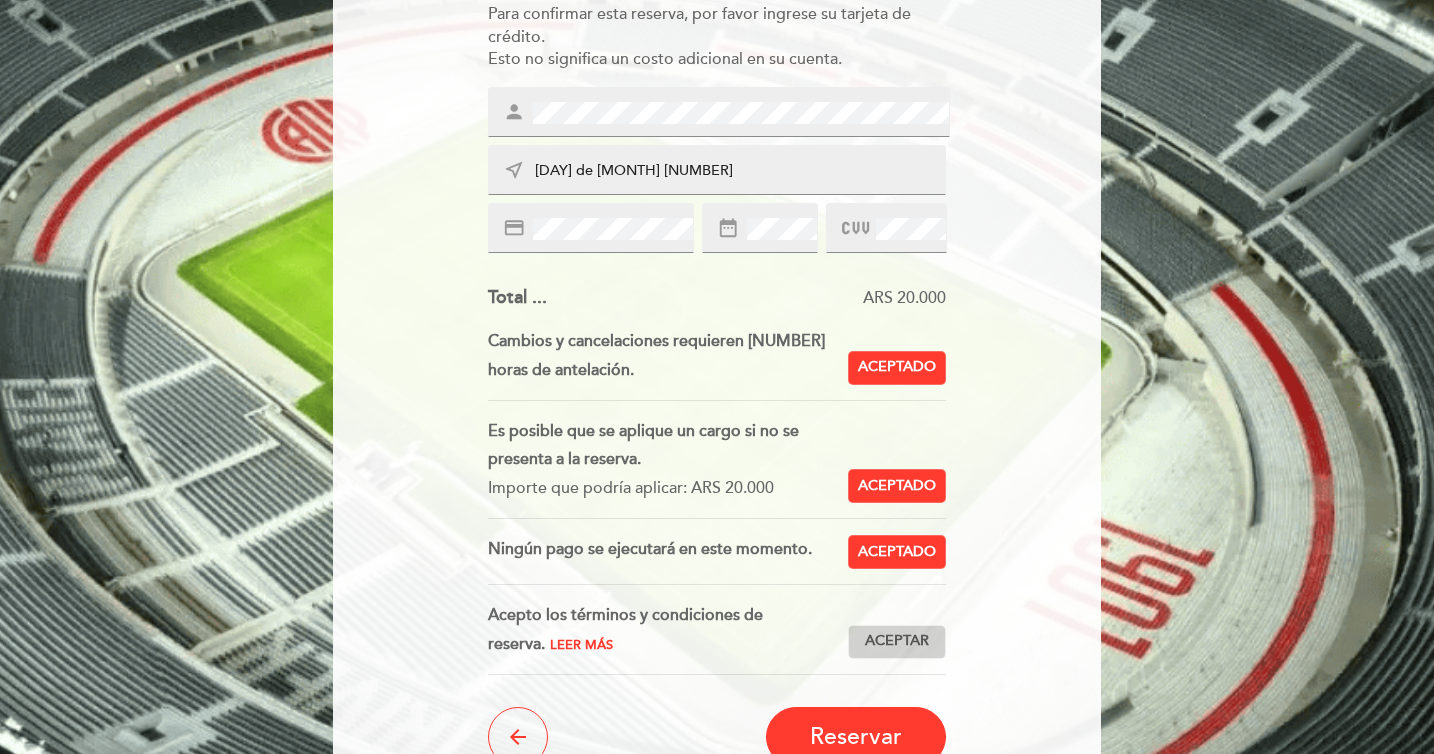 click on "Aceptar" at bounding box center (897, 641) 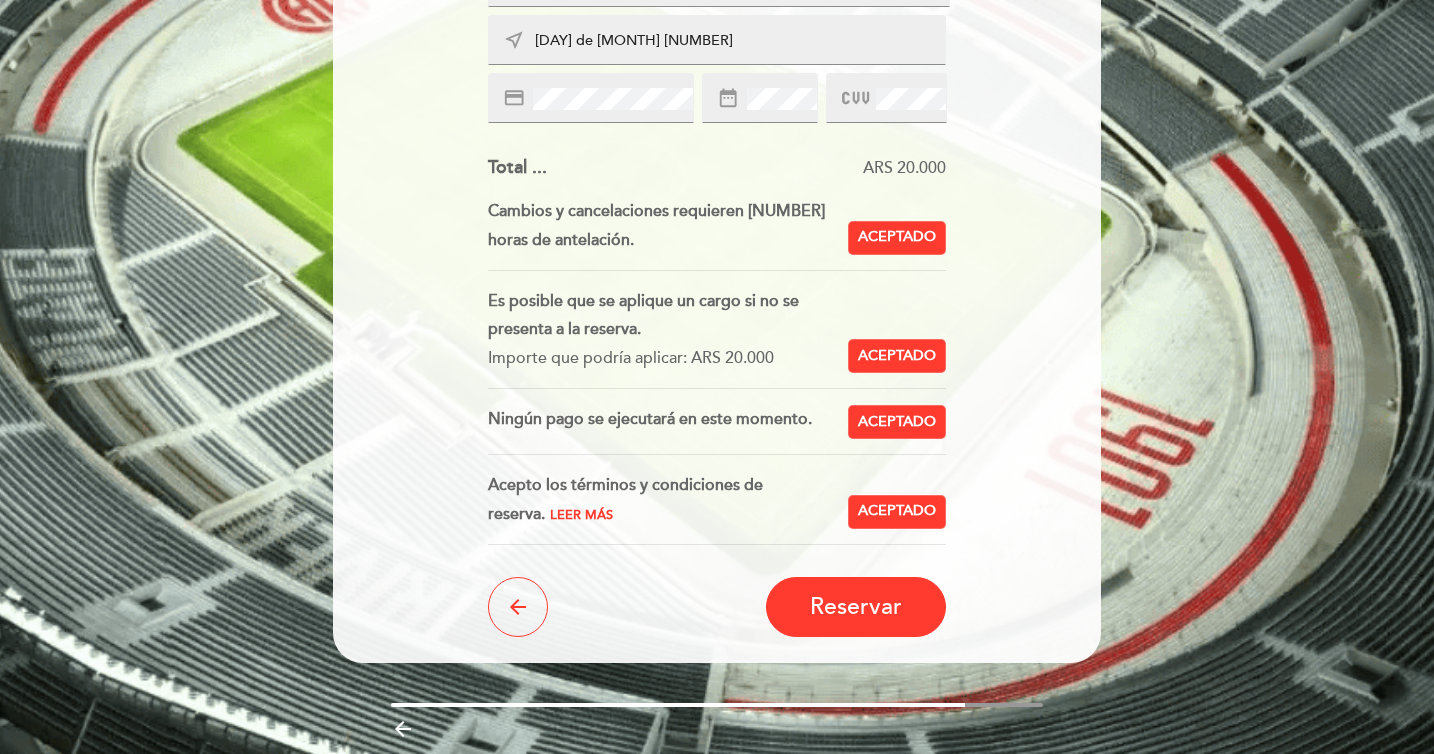 scroll, scrollTop: 484, scrollLeft: 0, axis: vertical 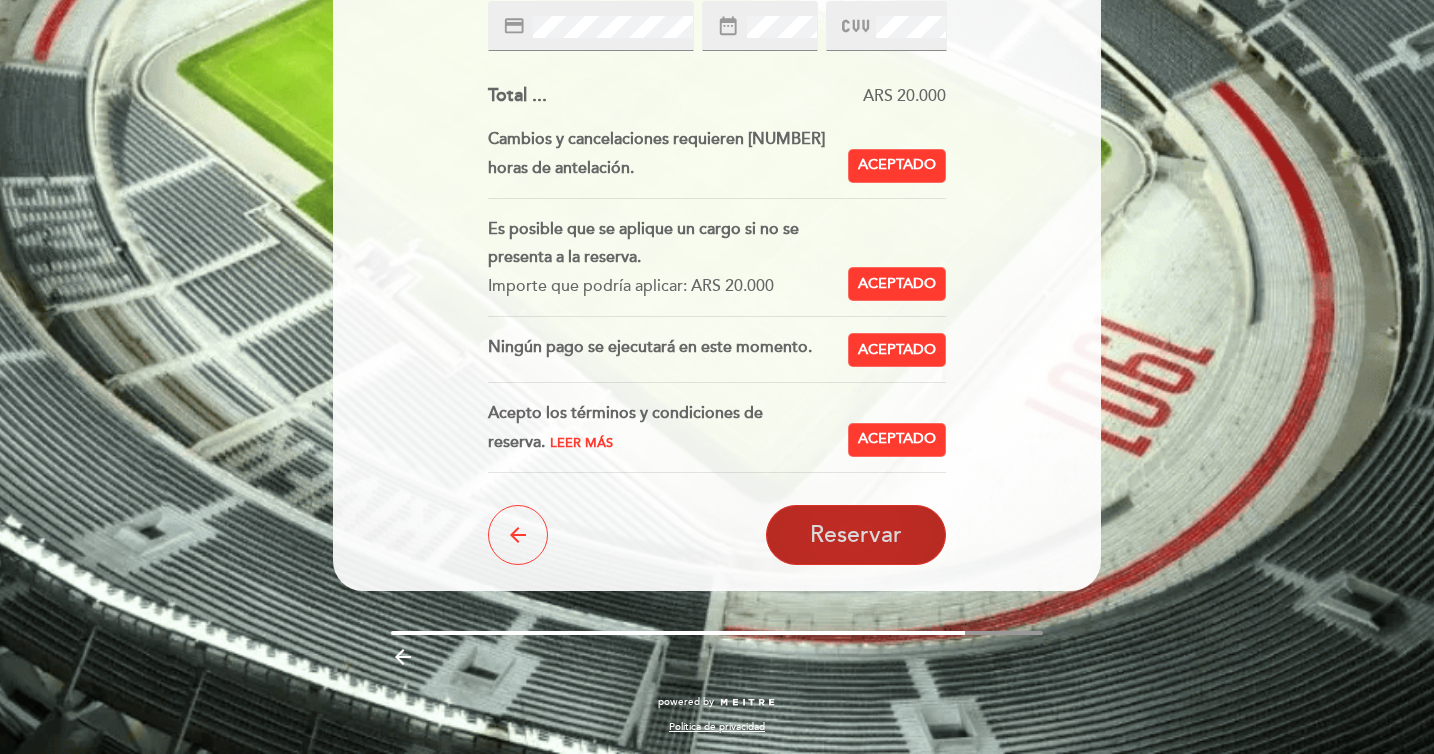 click on "Reservar" at bounding box center [856, 535] 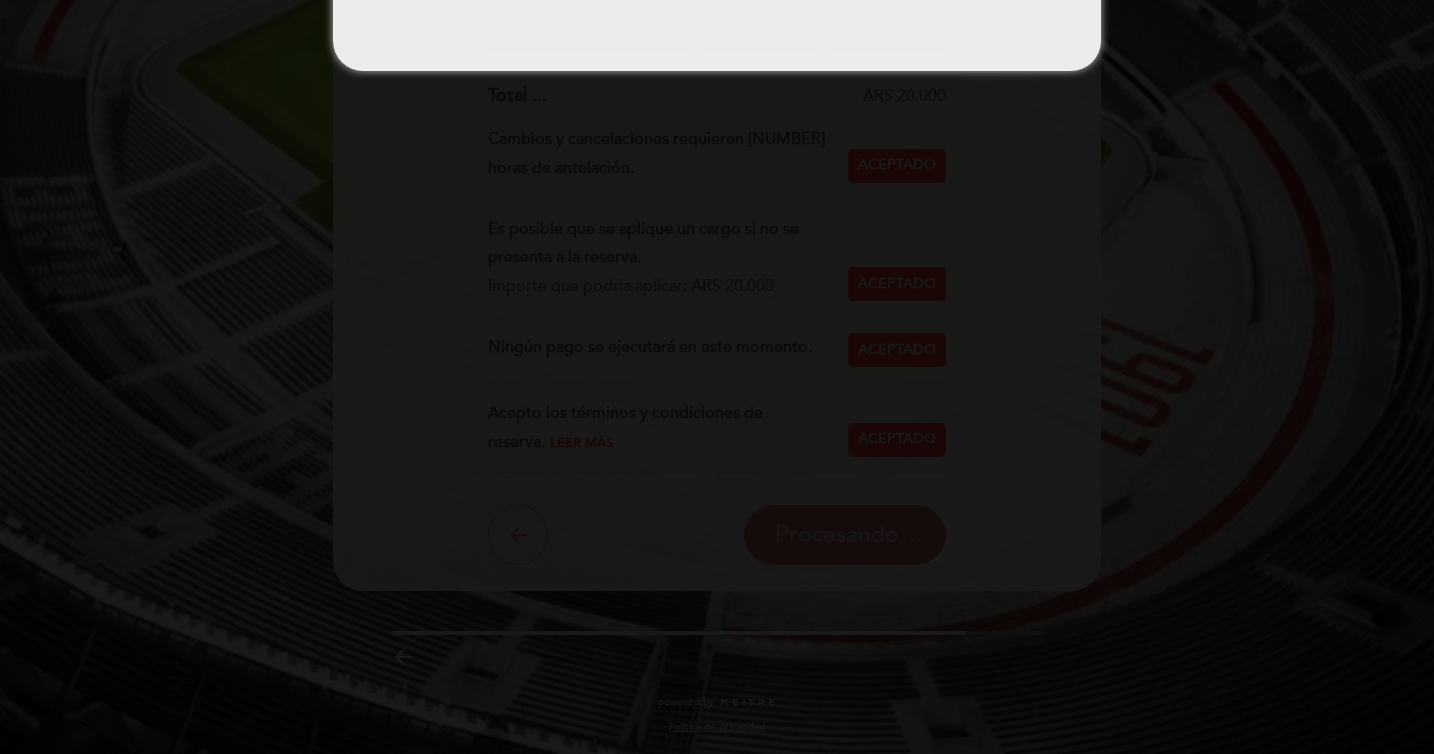 scroll, scrollTop: 0, scrollLeft: 0, axis: both 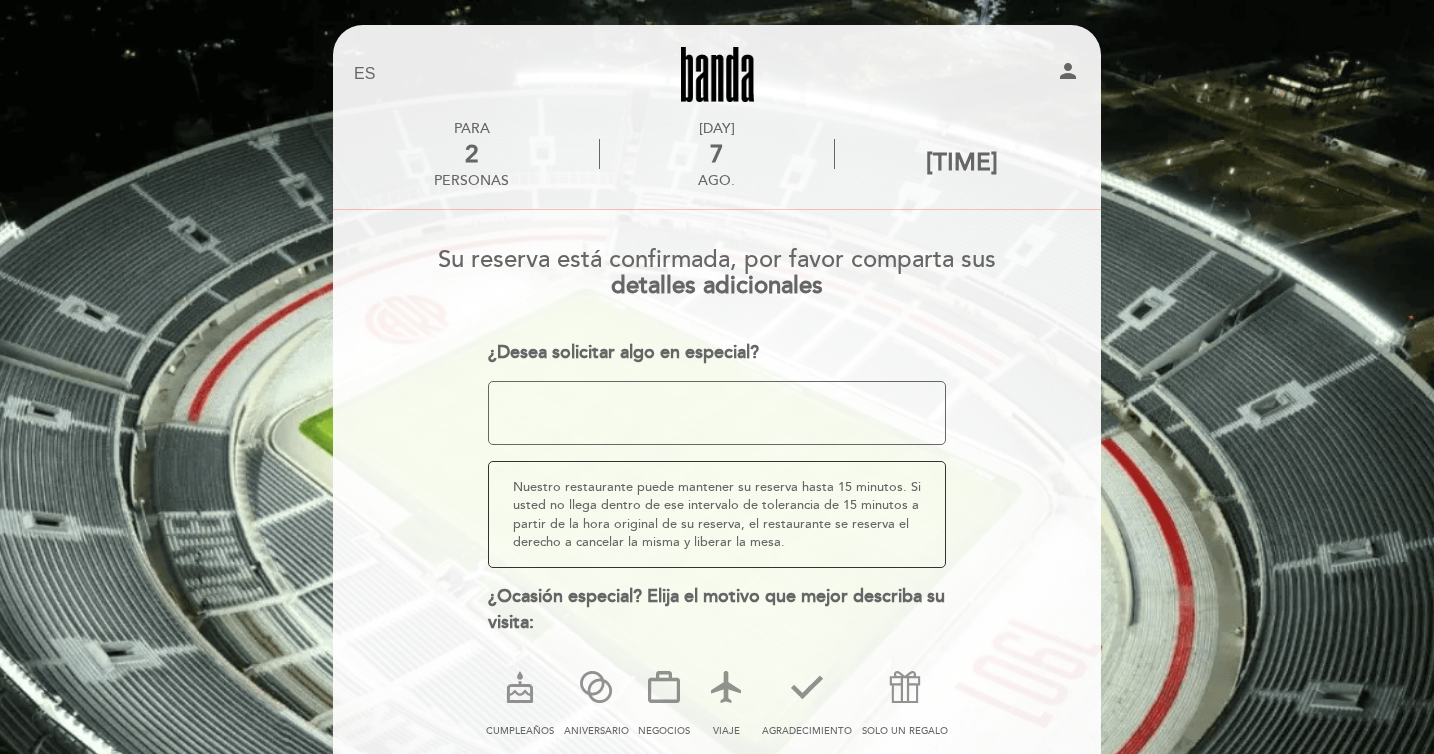 click at bounding box center [717, 413] 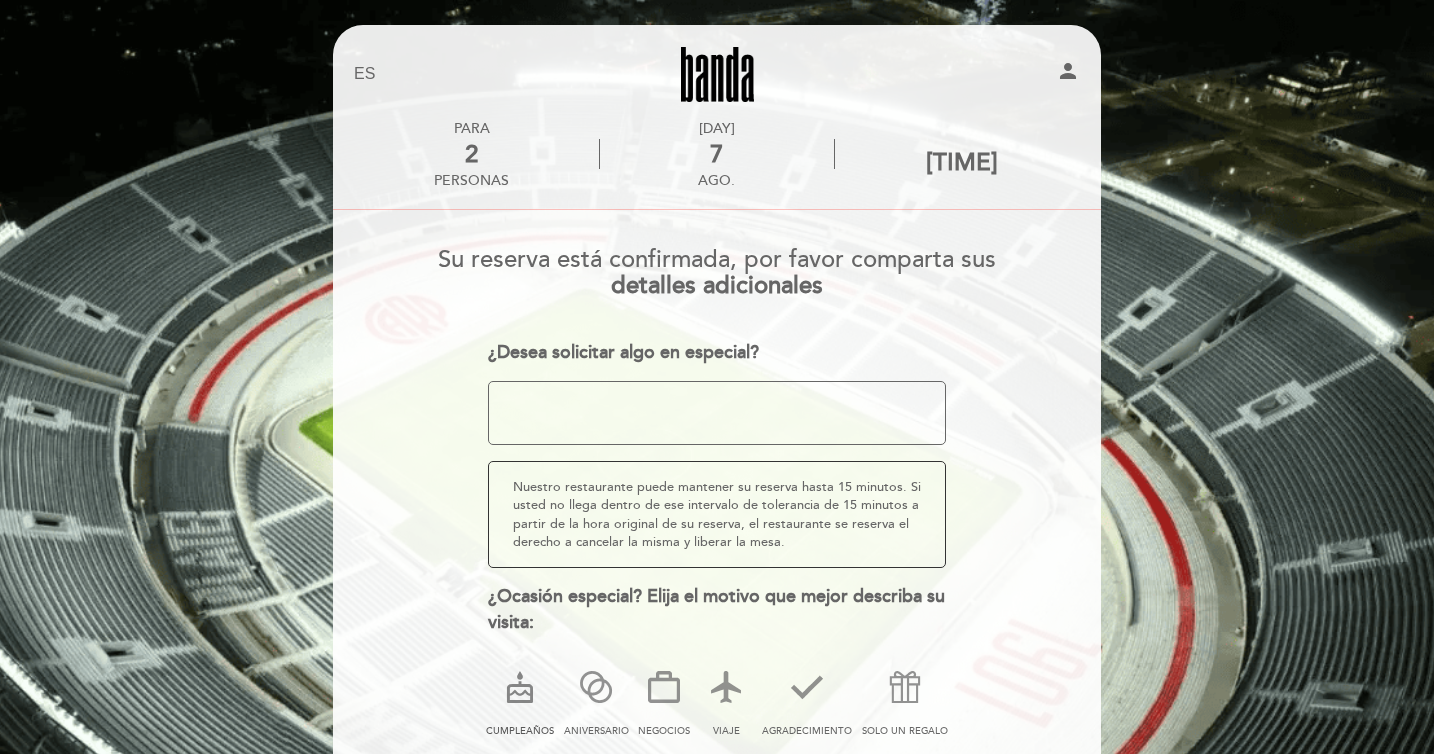 click at bounding box center (520, 687) 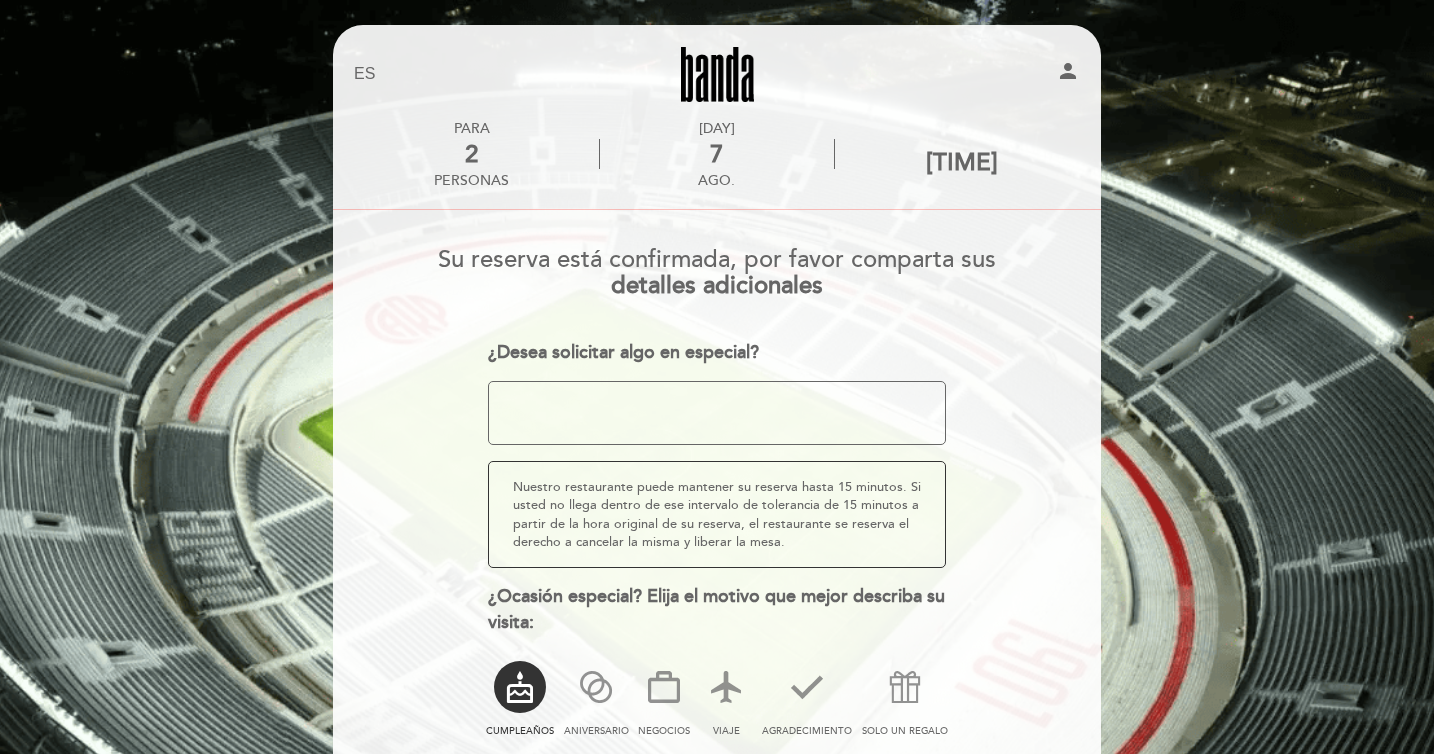 click at bounding box center [717, 413] 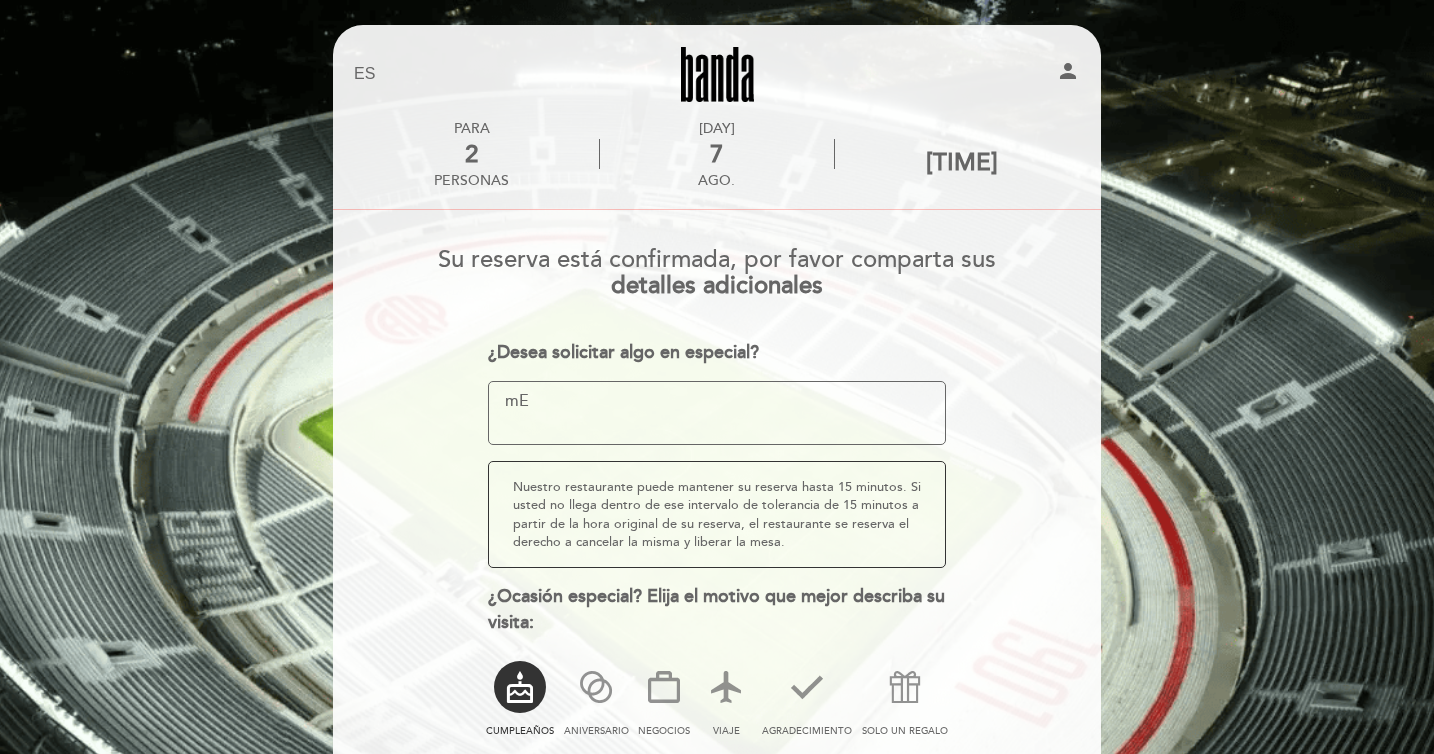 type on "m" 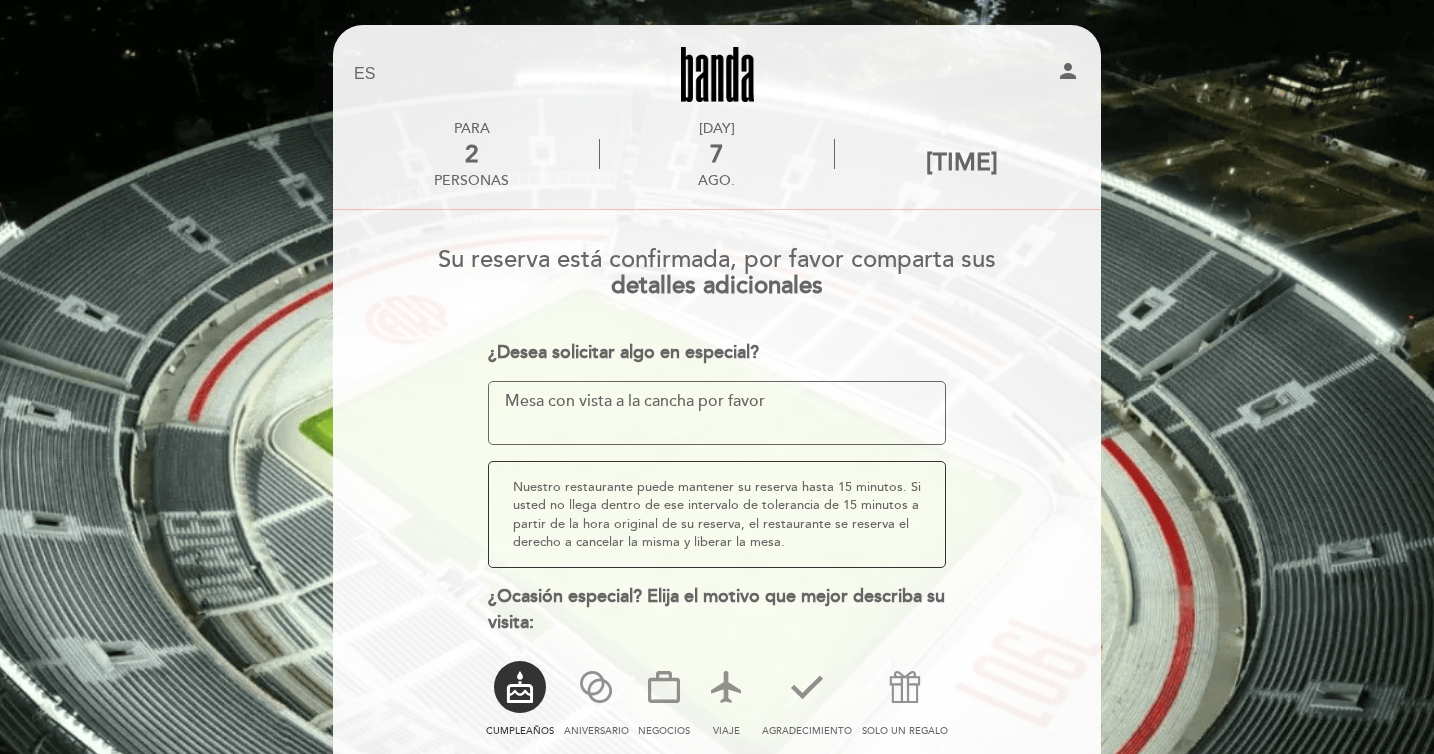 click at bounding box center [717, 413] 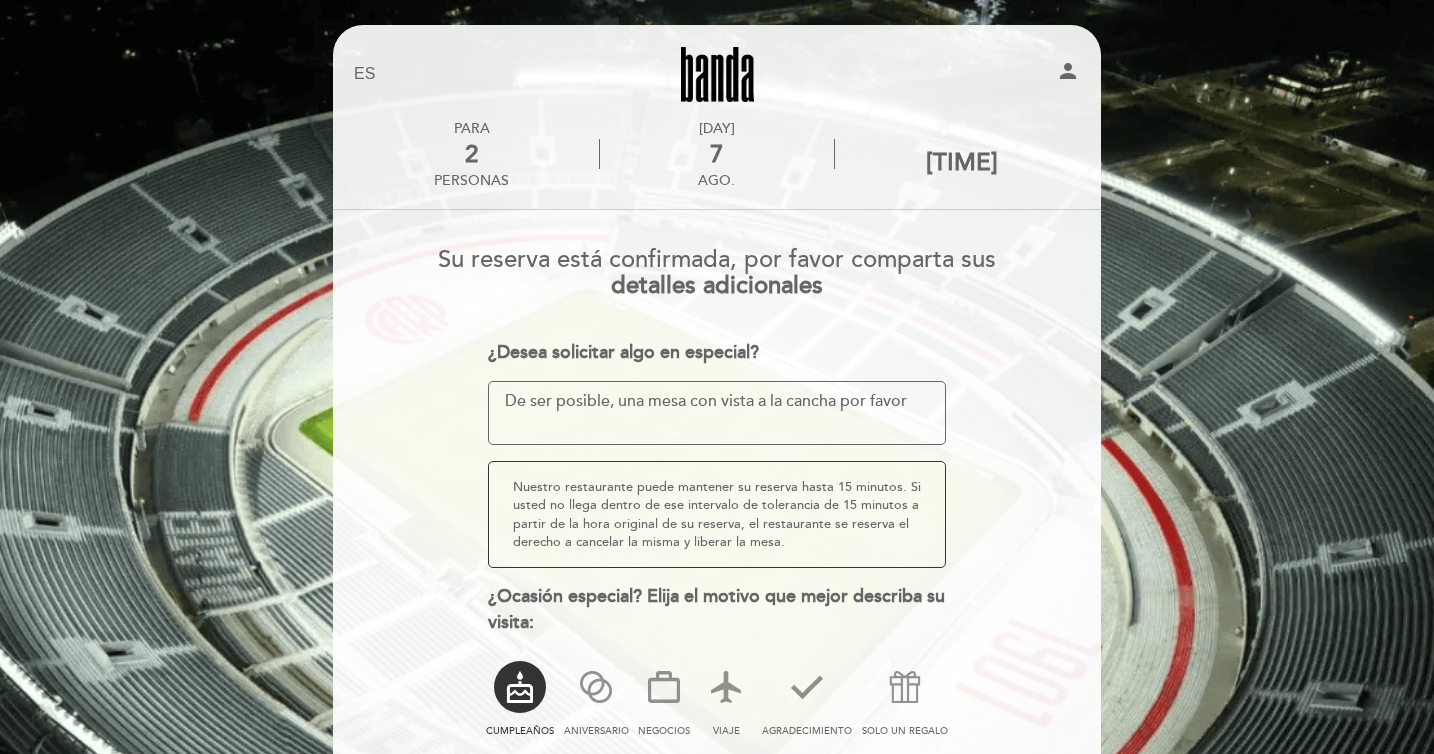 click at bounding box center [717, 413] 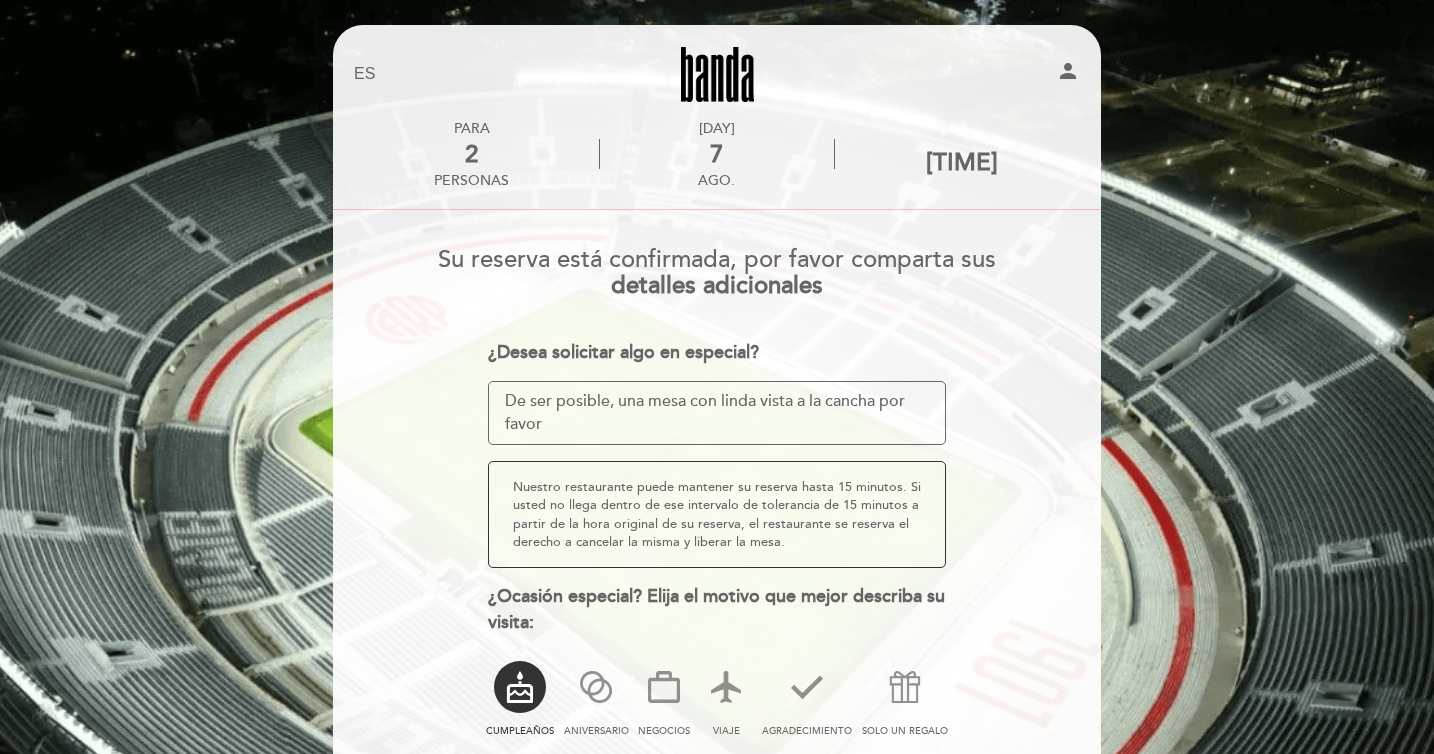 drag, startPoint x: 919, startPoint y: 431, endPoint x: 879, endPoint y: 411, distance: 44.72136 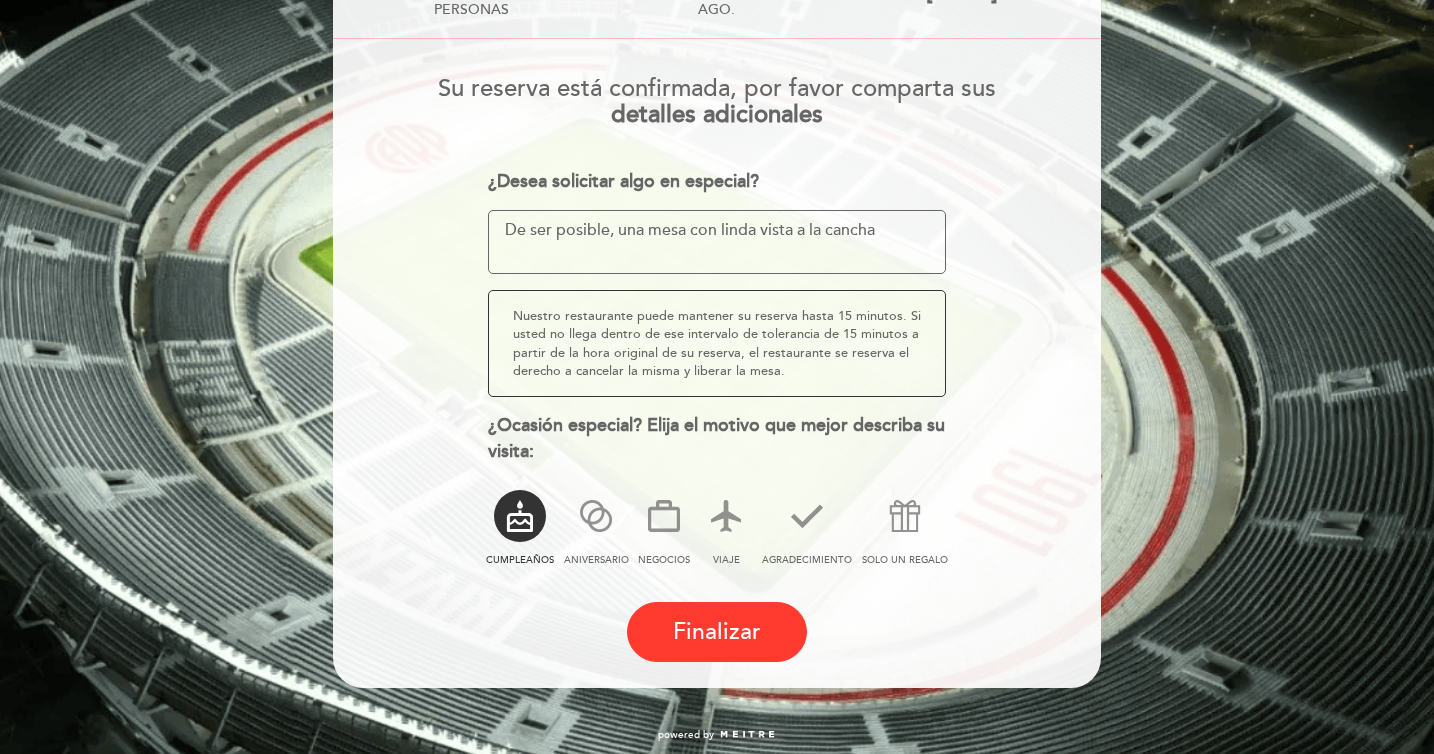 scroll, scrollTop: 174, scrollLeft: 0, axis: vertical 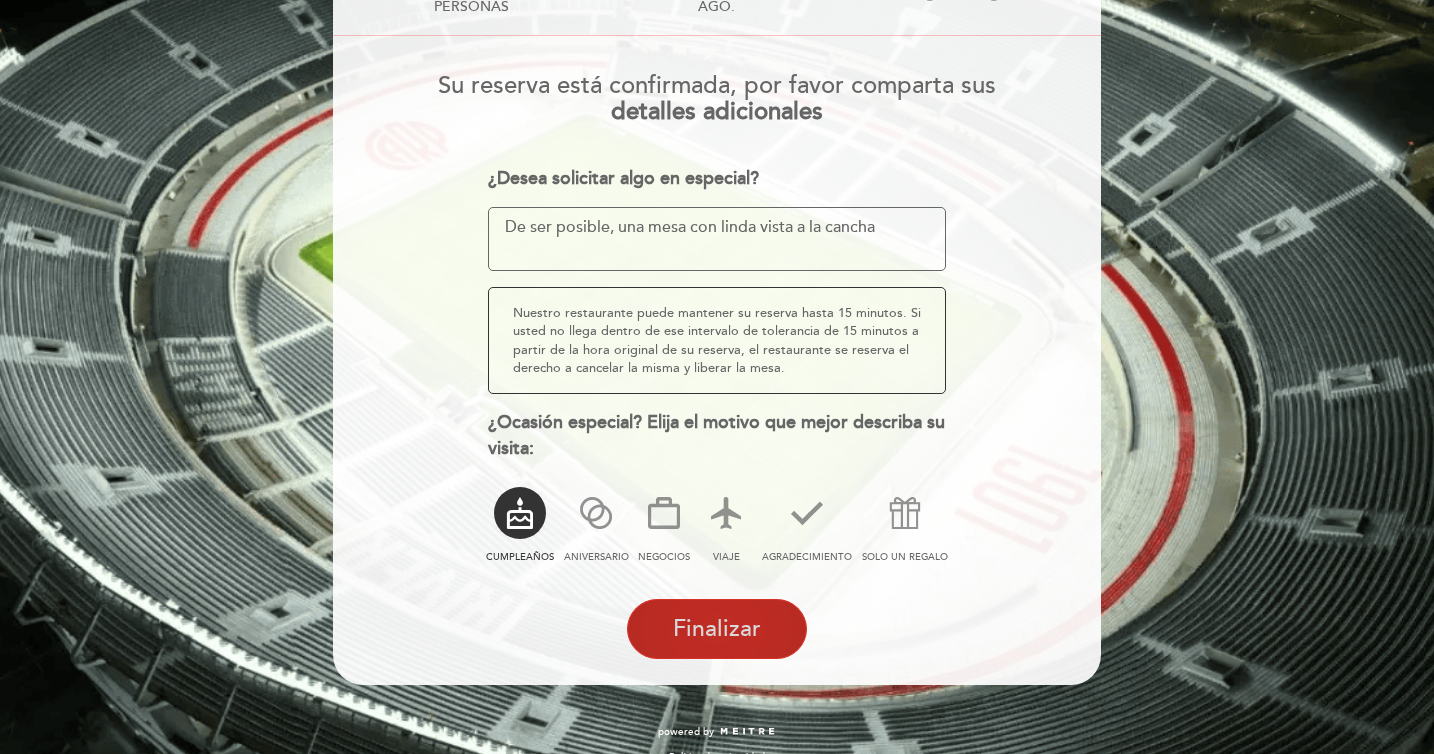 type on "De ser posible, una mesa con linda vista a la cancha" 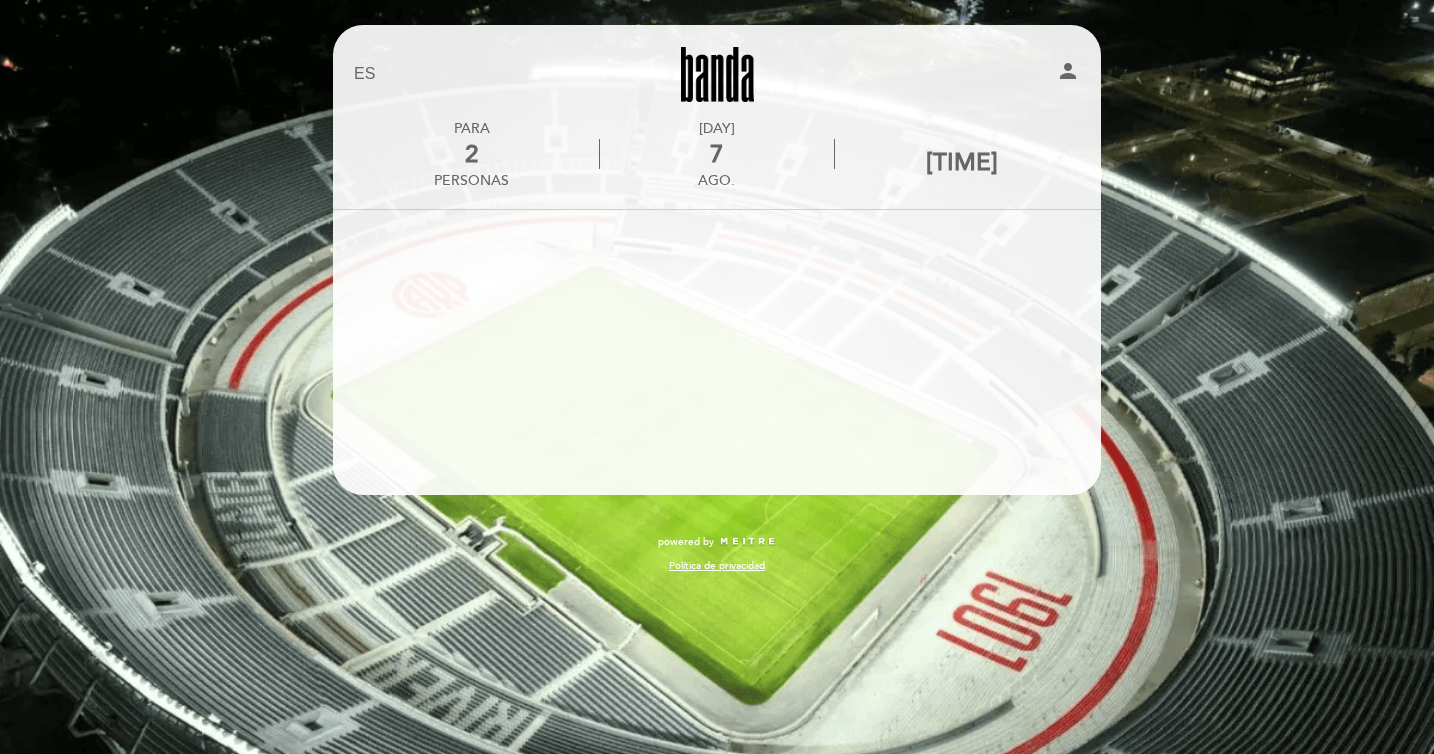 scroll, scrollTop: 0, scrollLeft: 0, axis: both 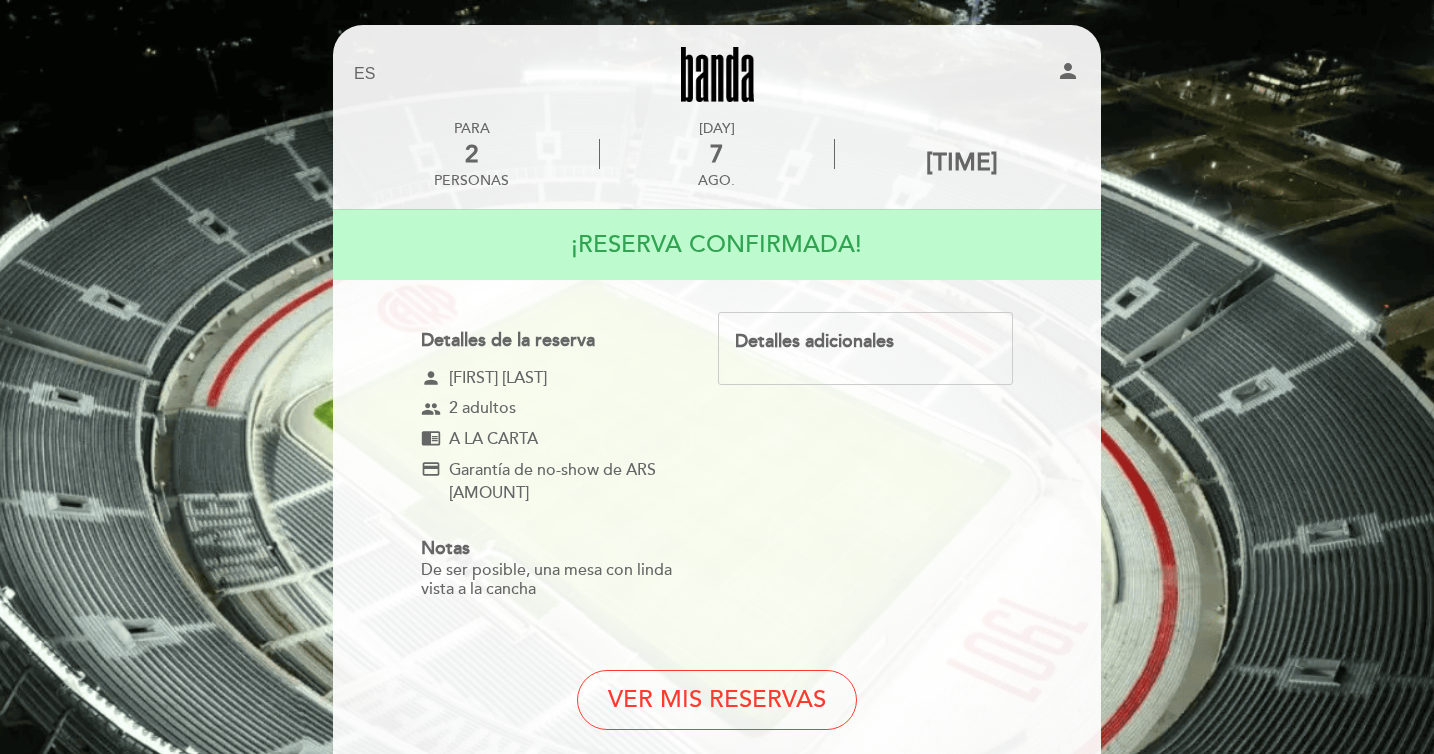click on "Detalles adicionales" at bounding box center [865, 342] 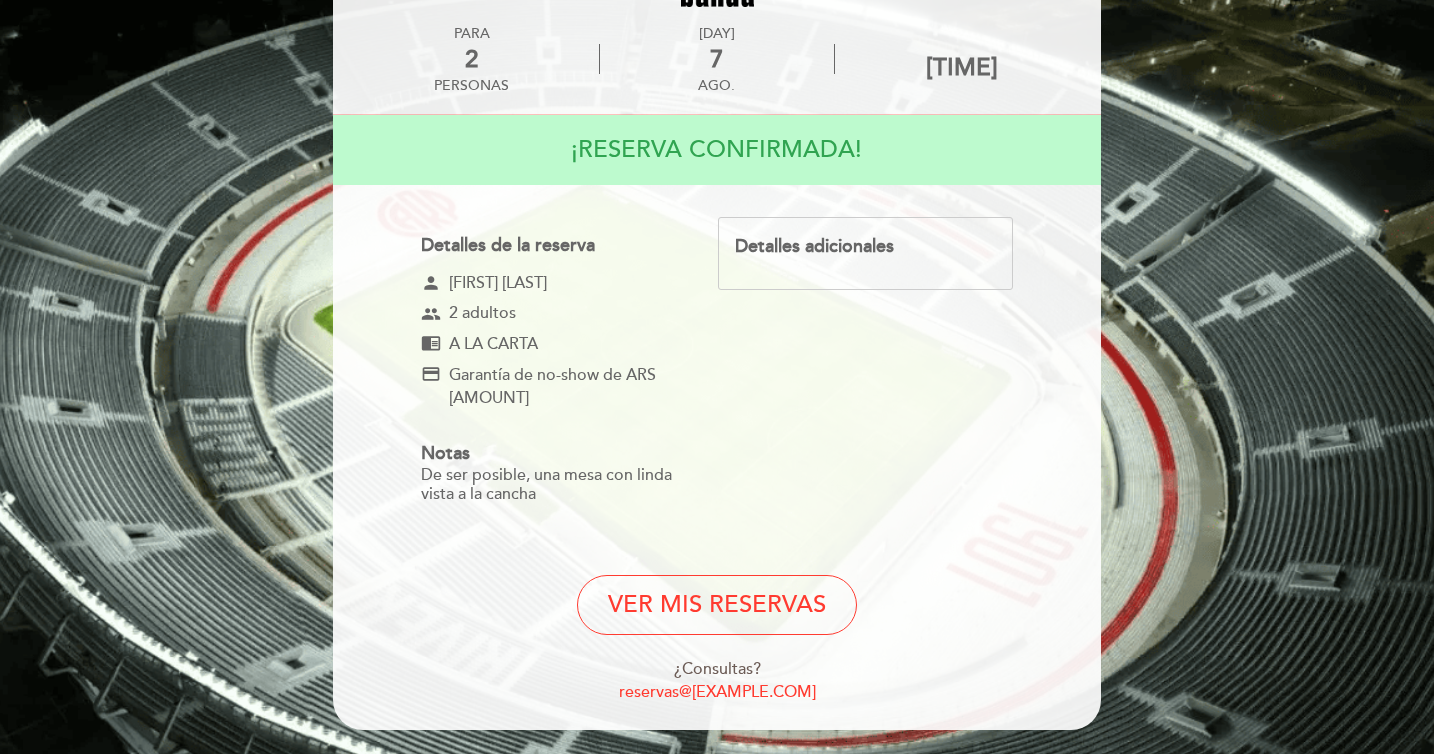 scroll, scrollTop: 169, scrollLeft: 0, axis: vertical 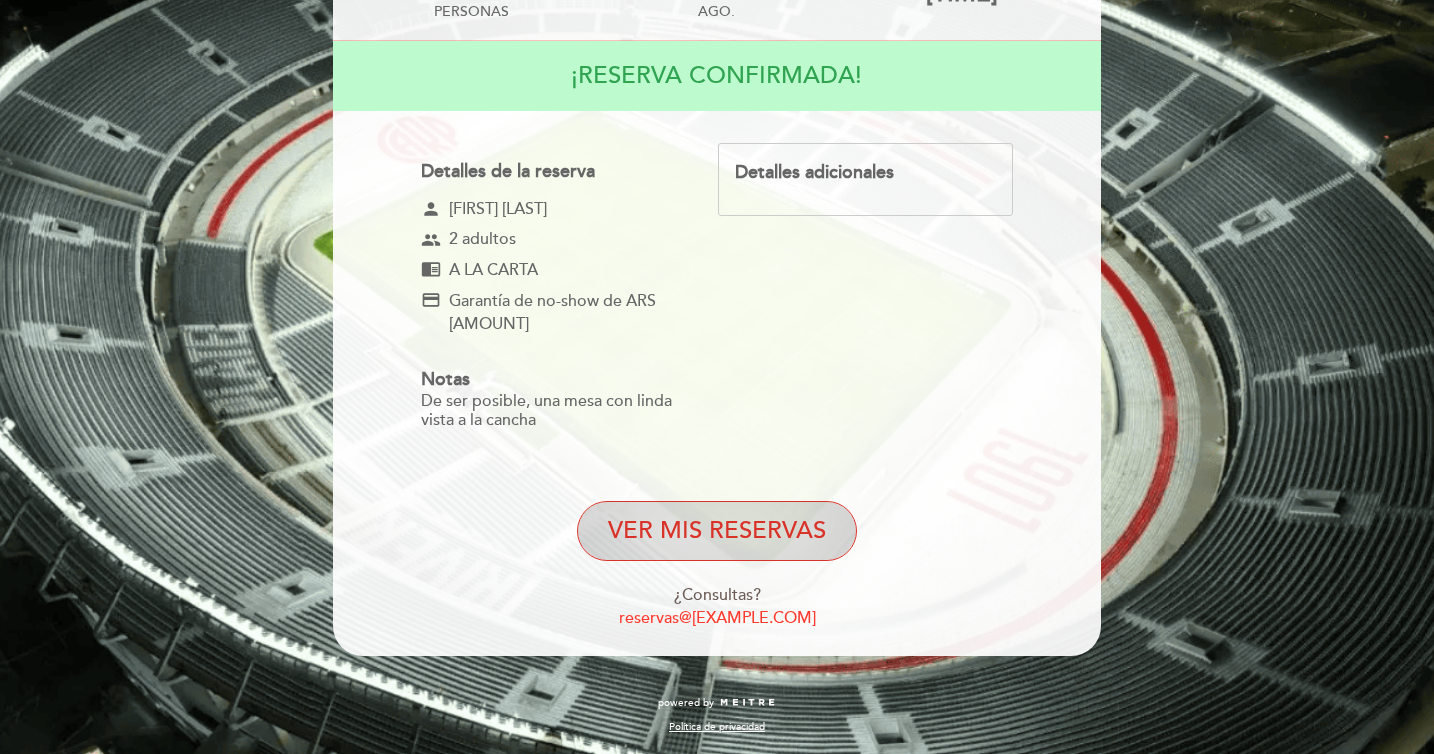 click on "VER MIS RESERVAS" at bounding box center (717, 531) 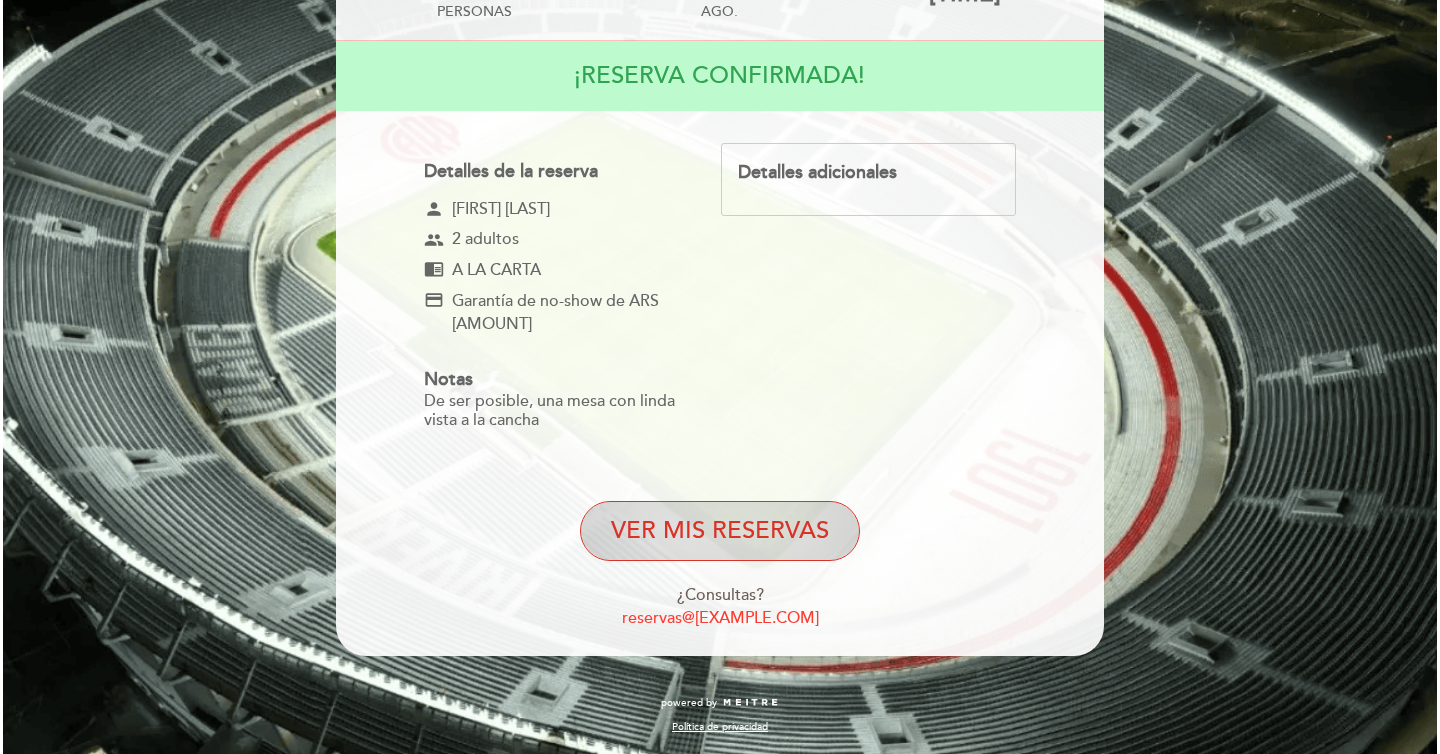 scroll, scrollTop: 0, scrollLeft: 0, axis: both 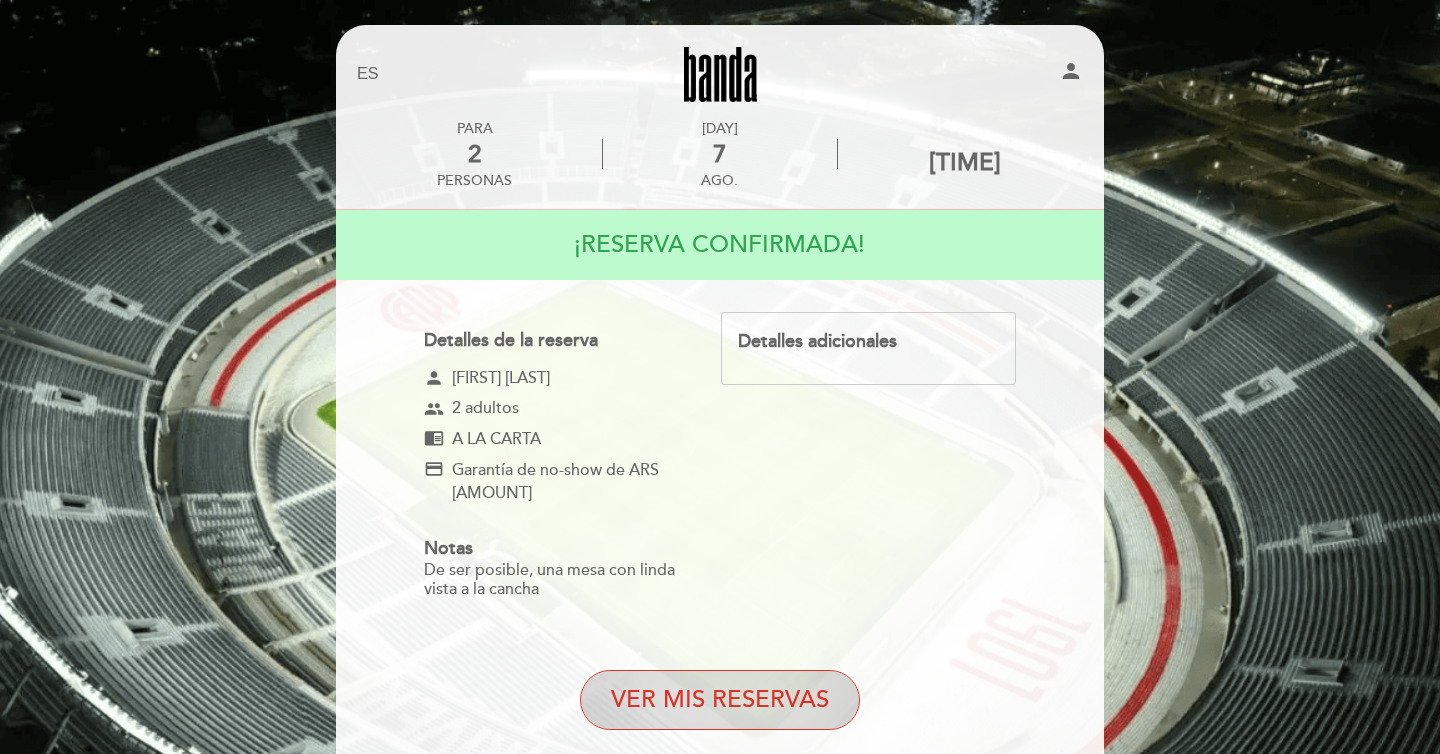 select on "es" 